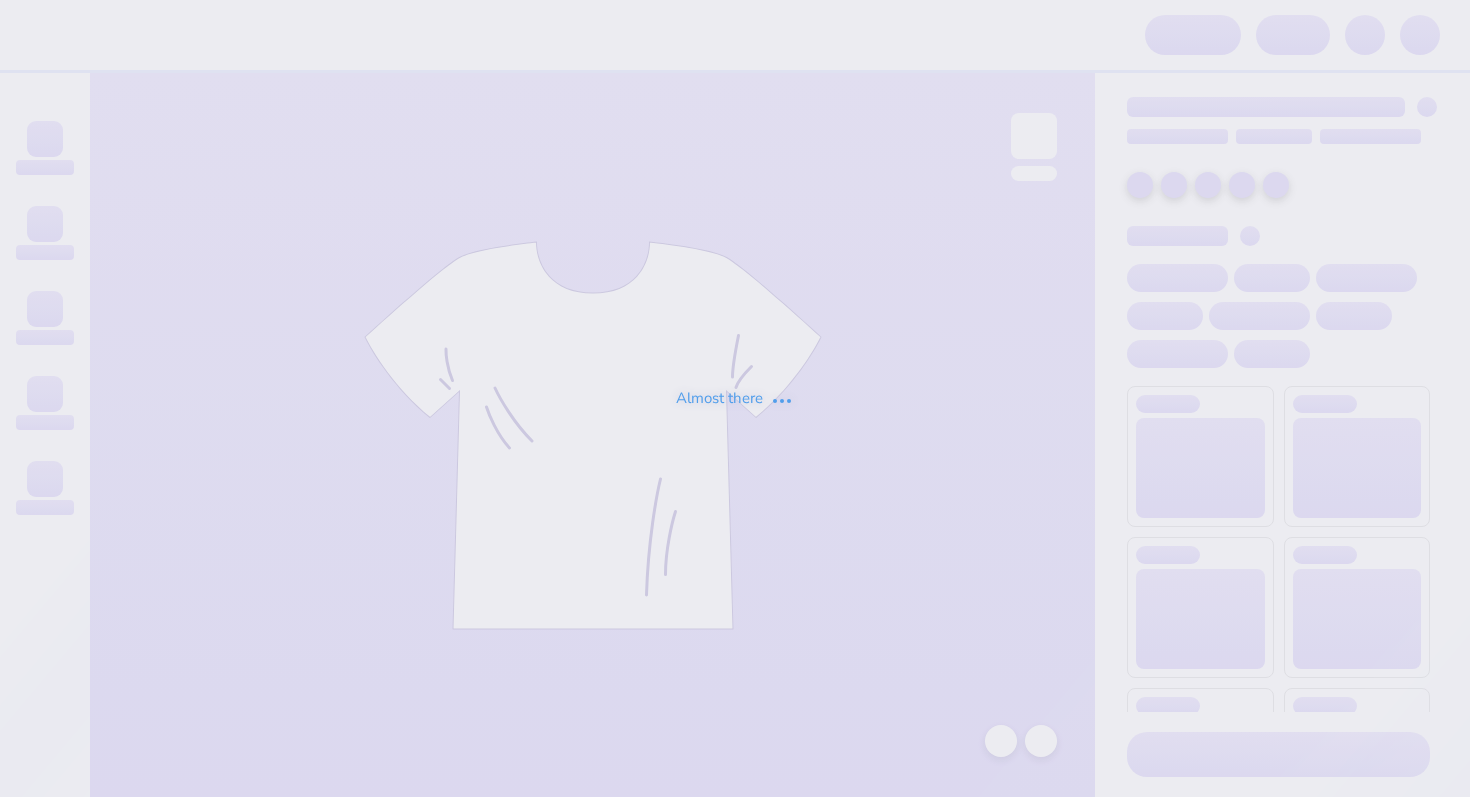 scroll, scrollTop: 0, scrollLeft: 0, axis: both 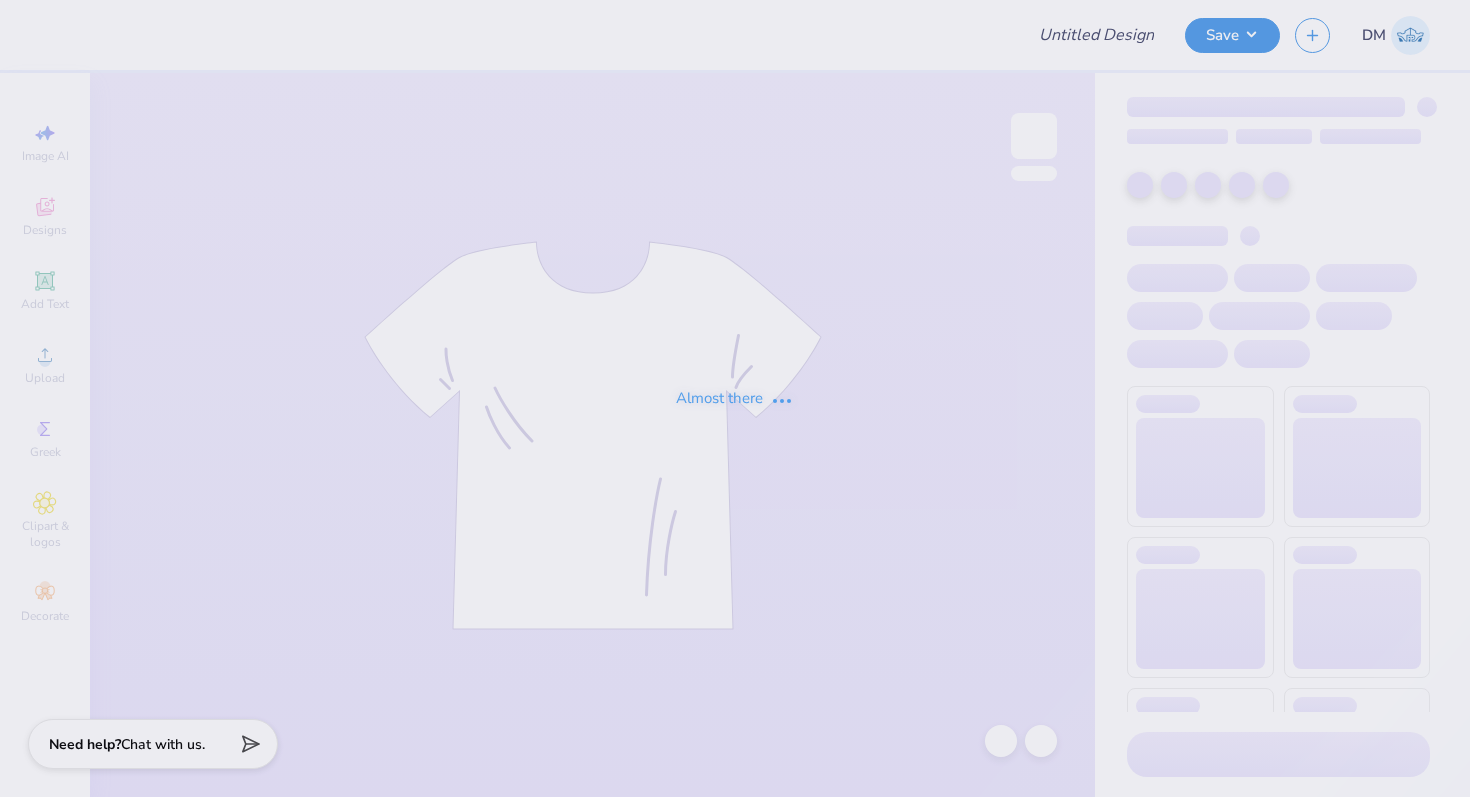 type on "[FIRST] [LAST] : Franklin College" 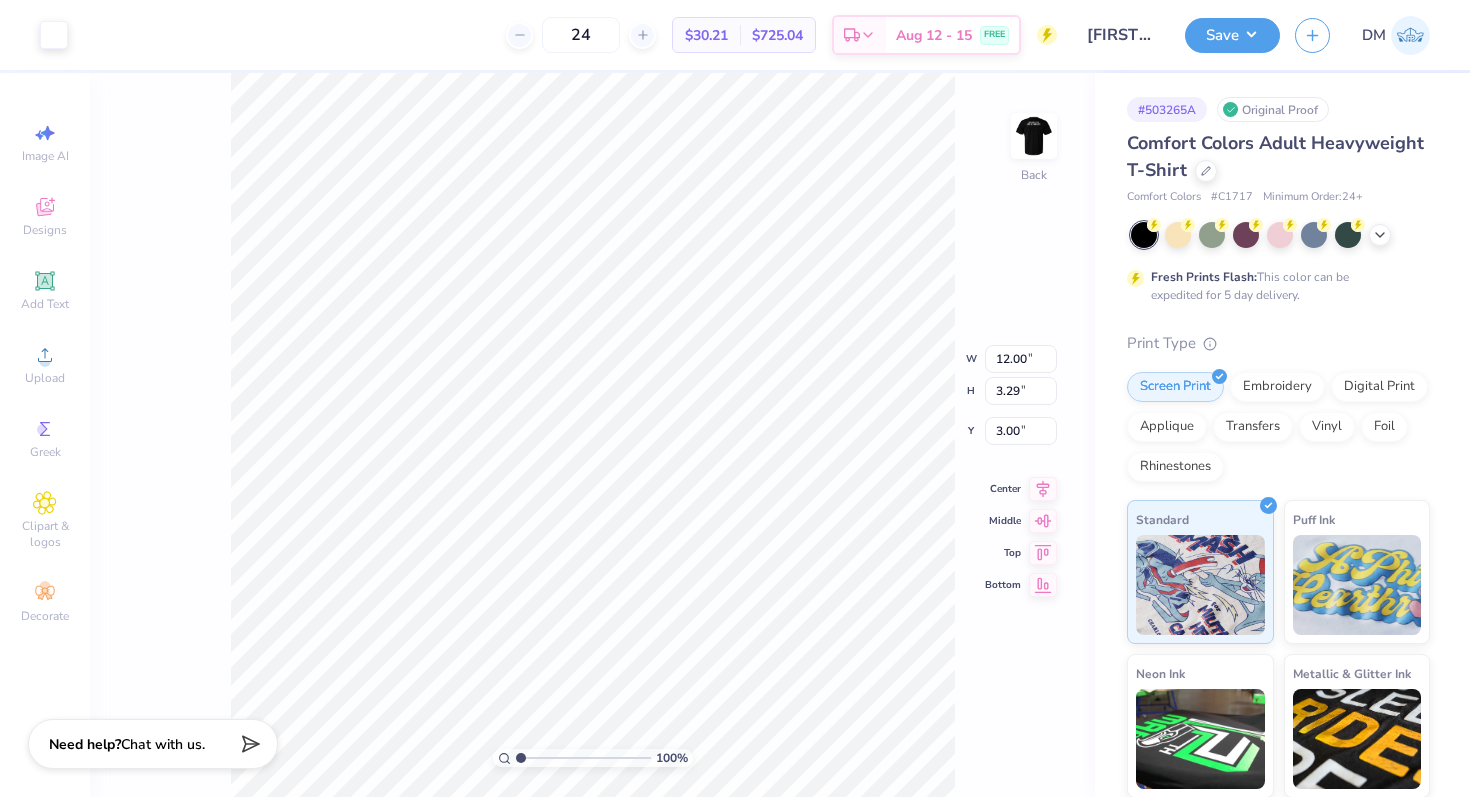 type on "4.51" 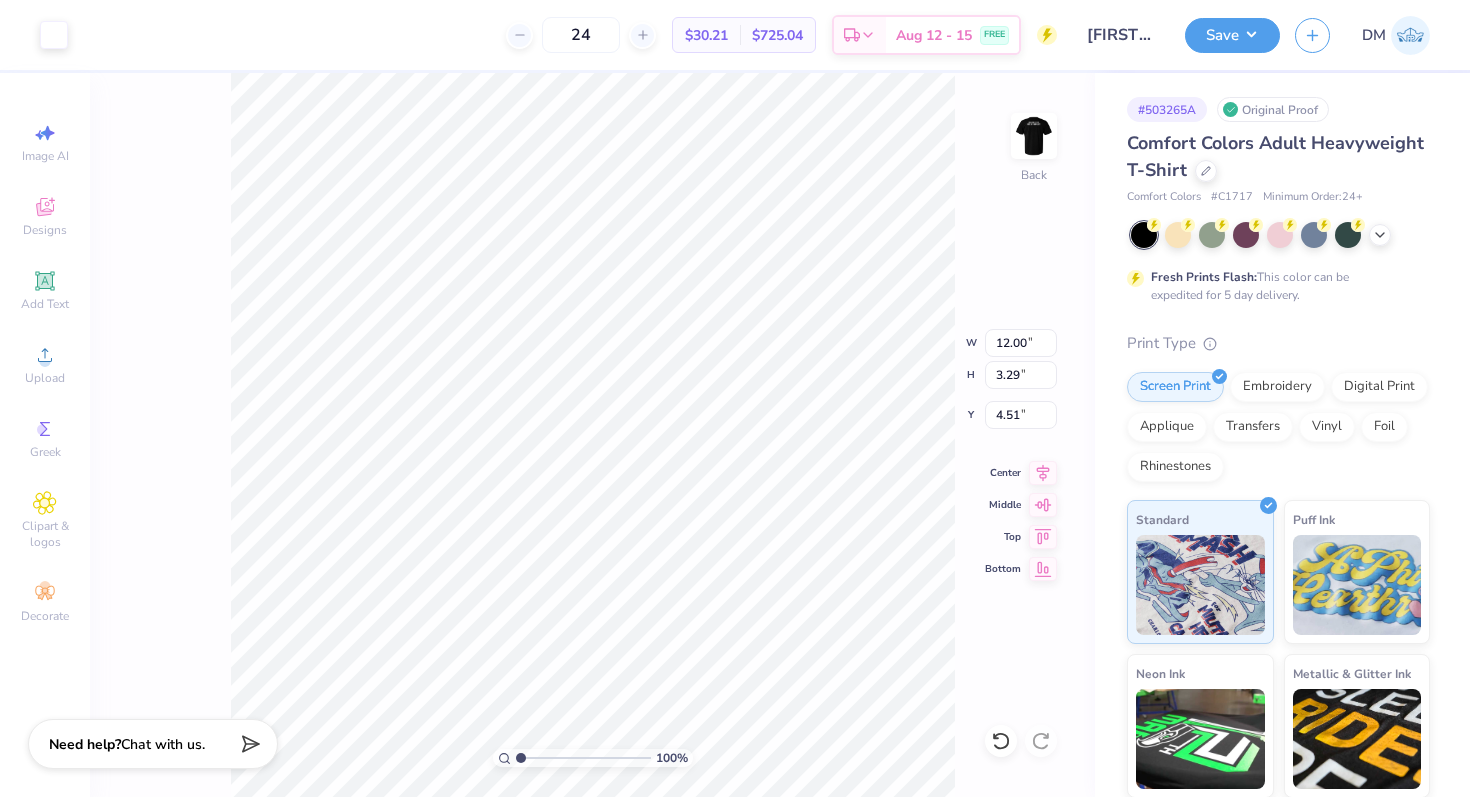 type on "12.93" 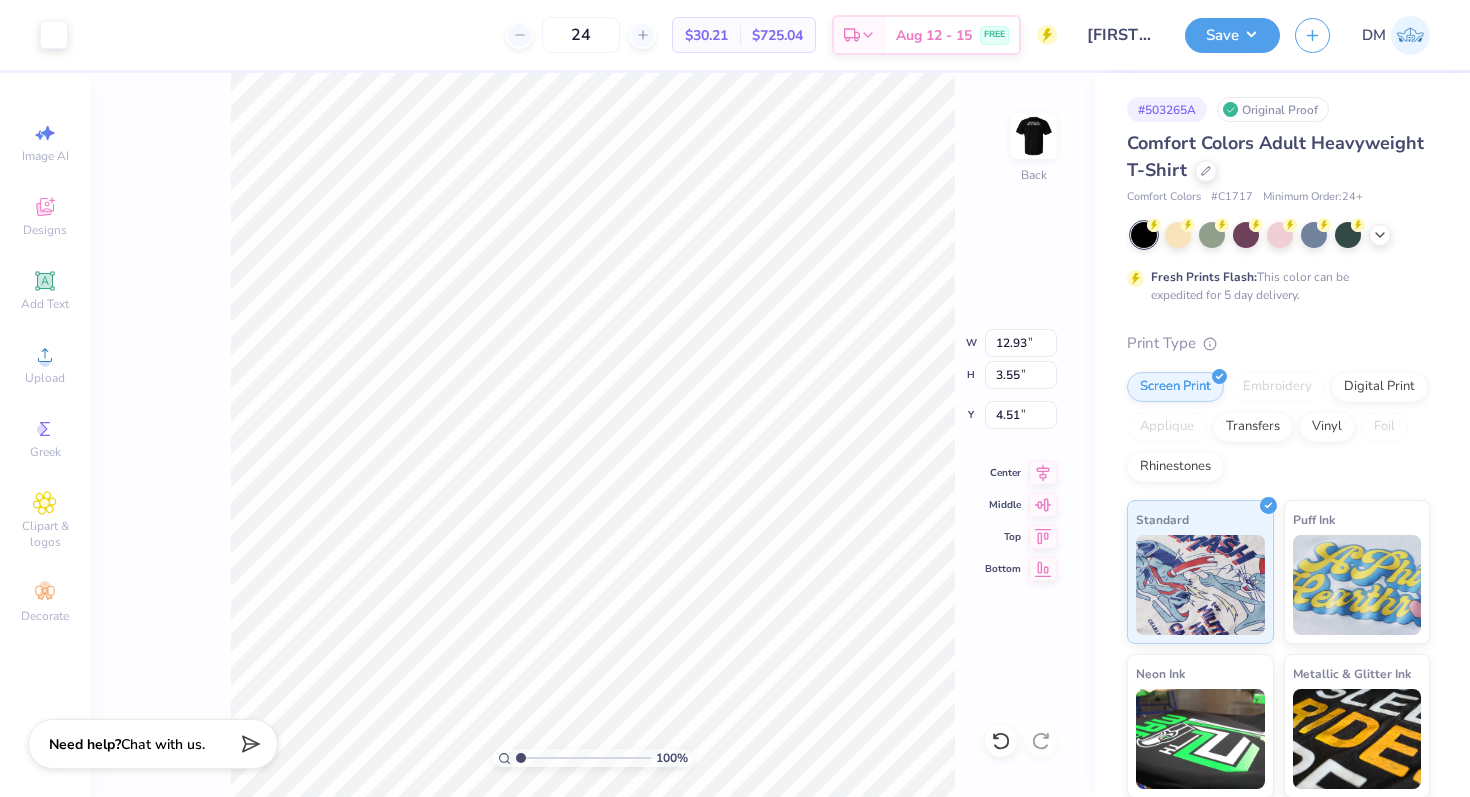 type on "3.55" 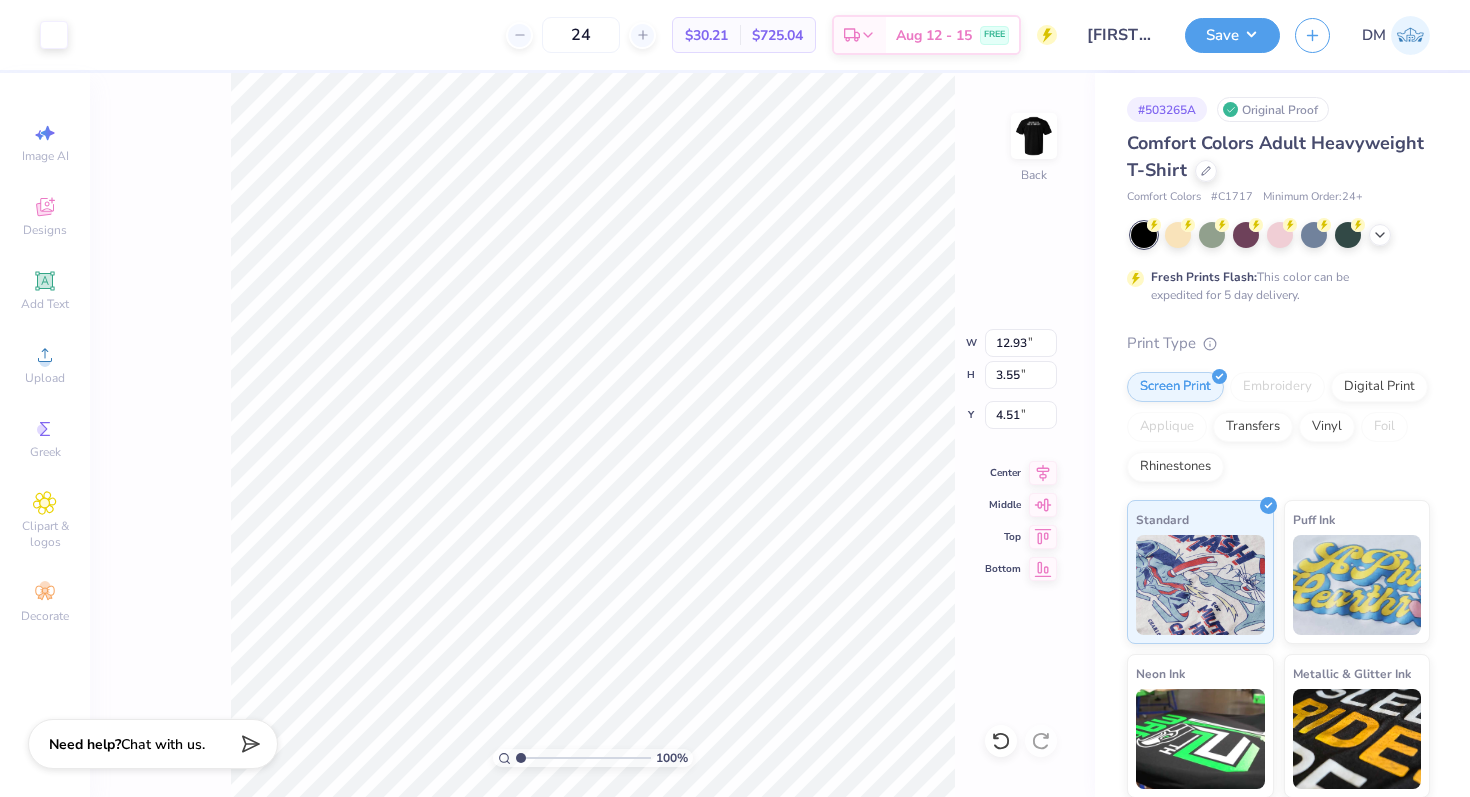 type on "13.30" 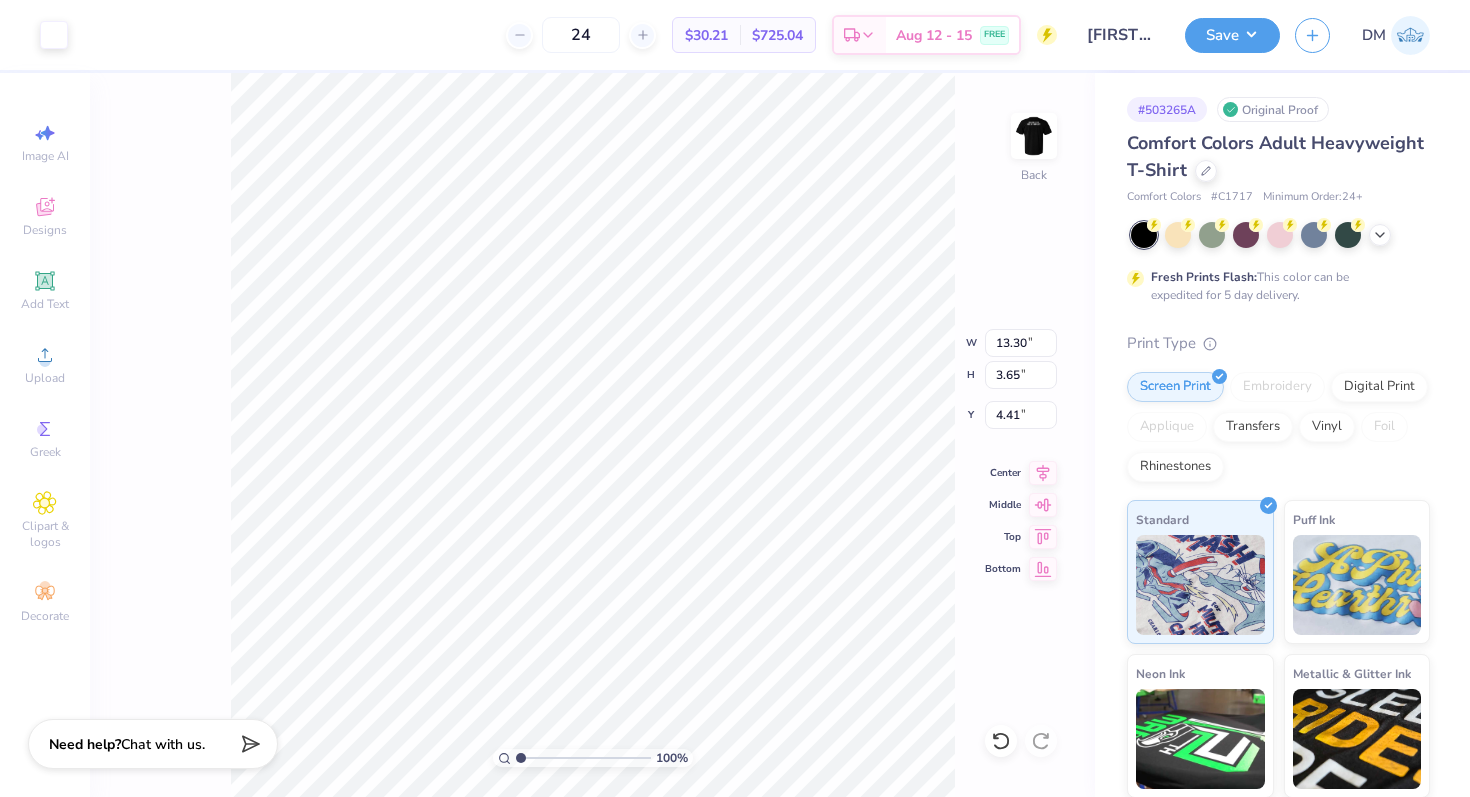 type on "2.54" 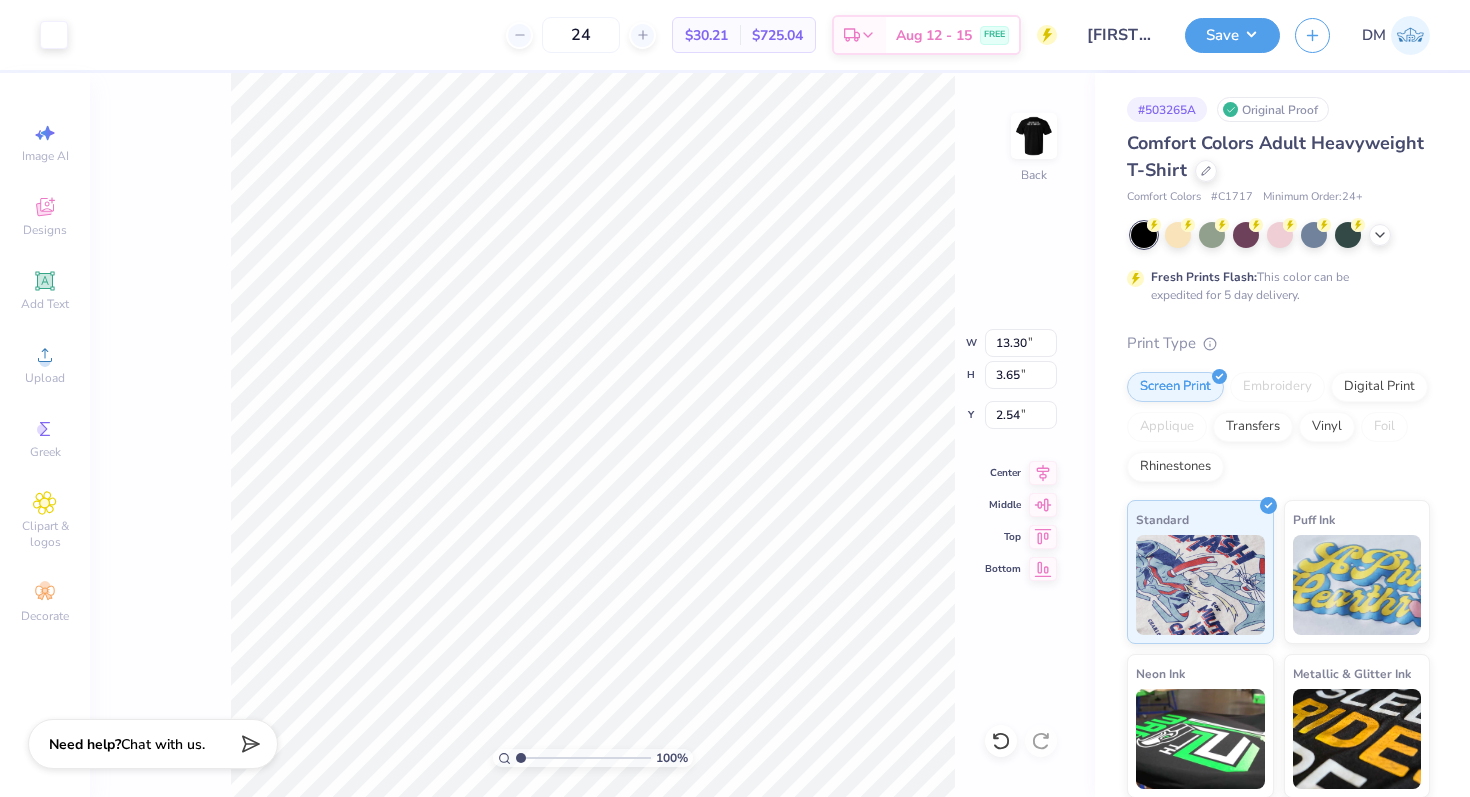 type on "13.58" 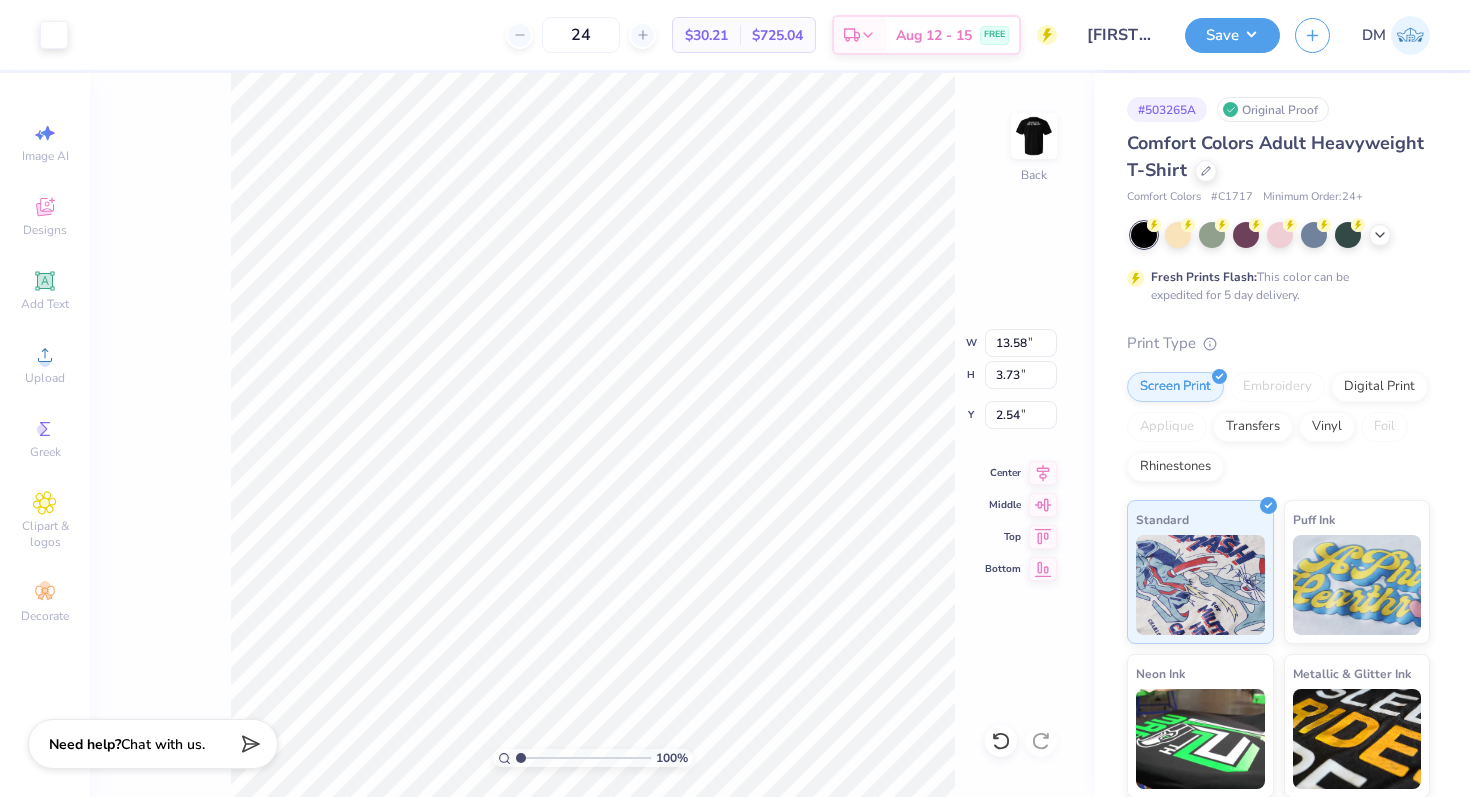 type on "13.83" 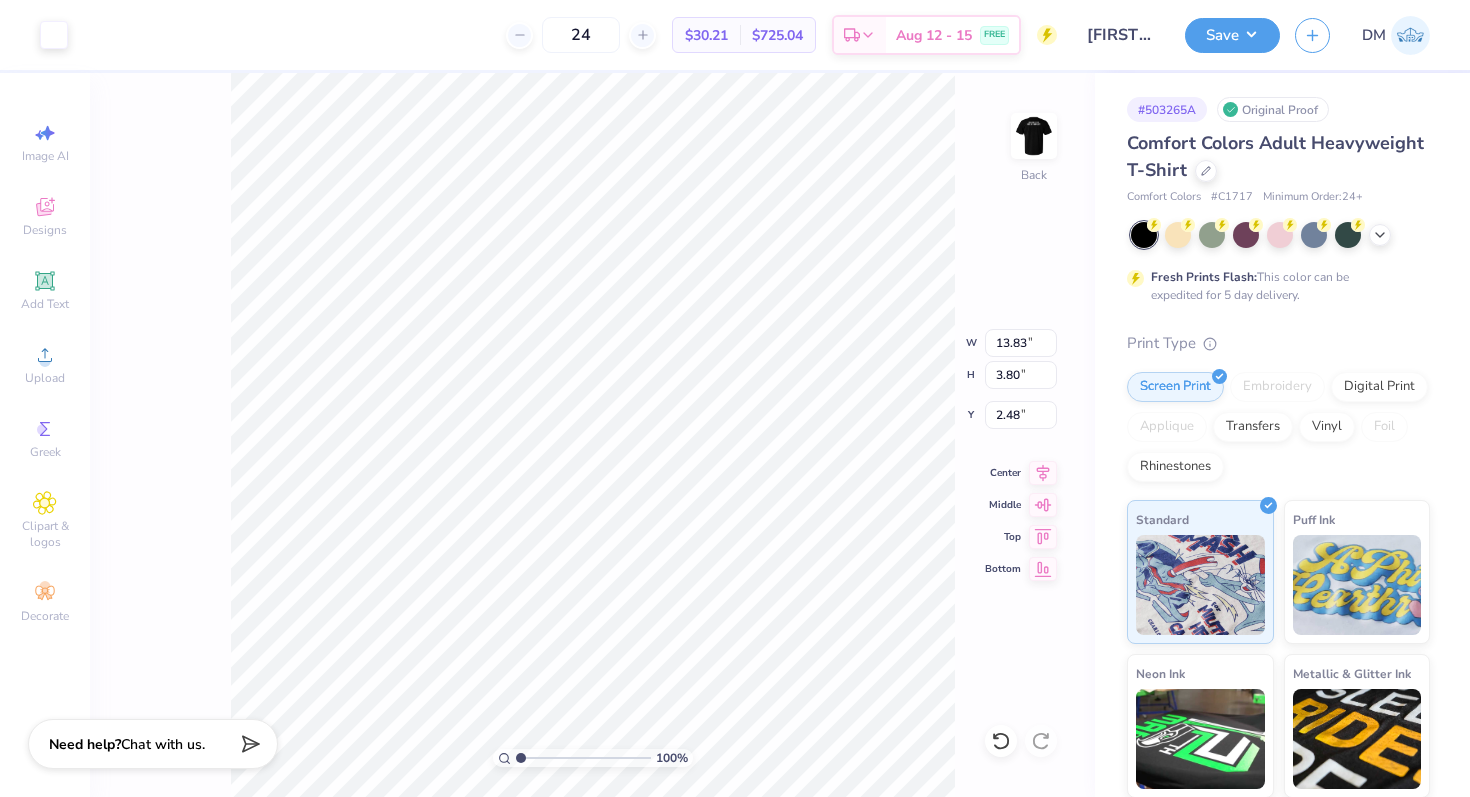 type on "2.25" 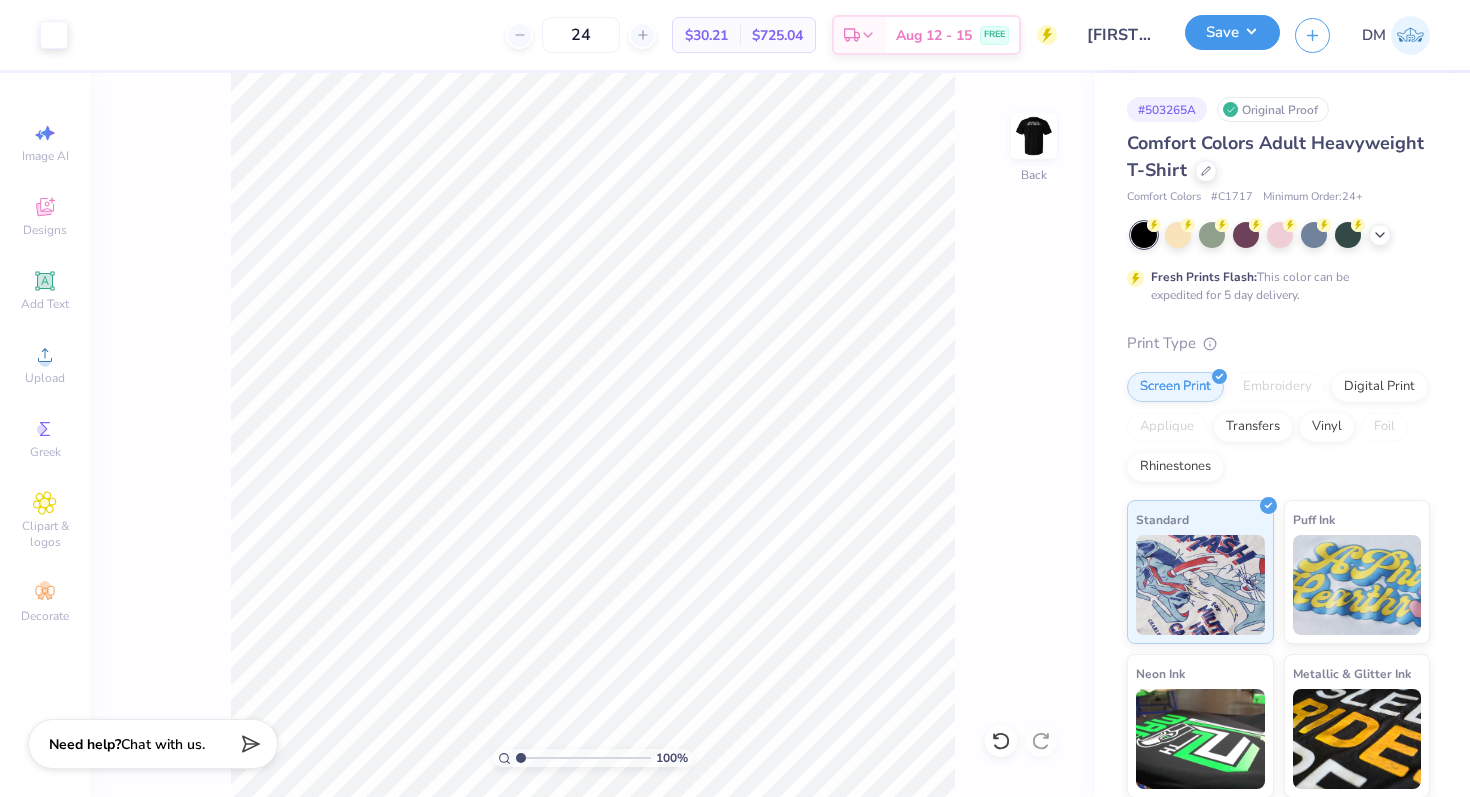 click on "Save" at bounding box center [1232, 32] 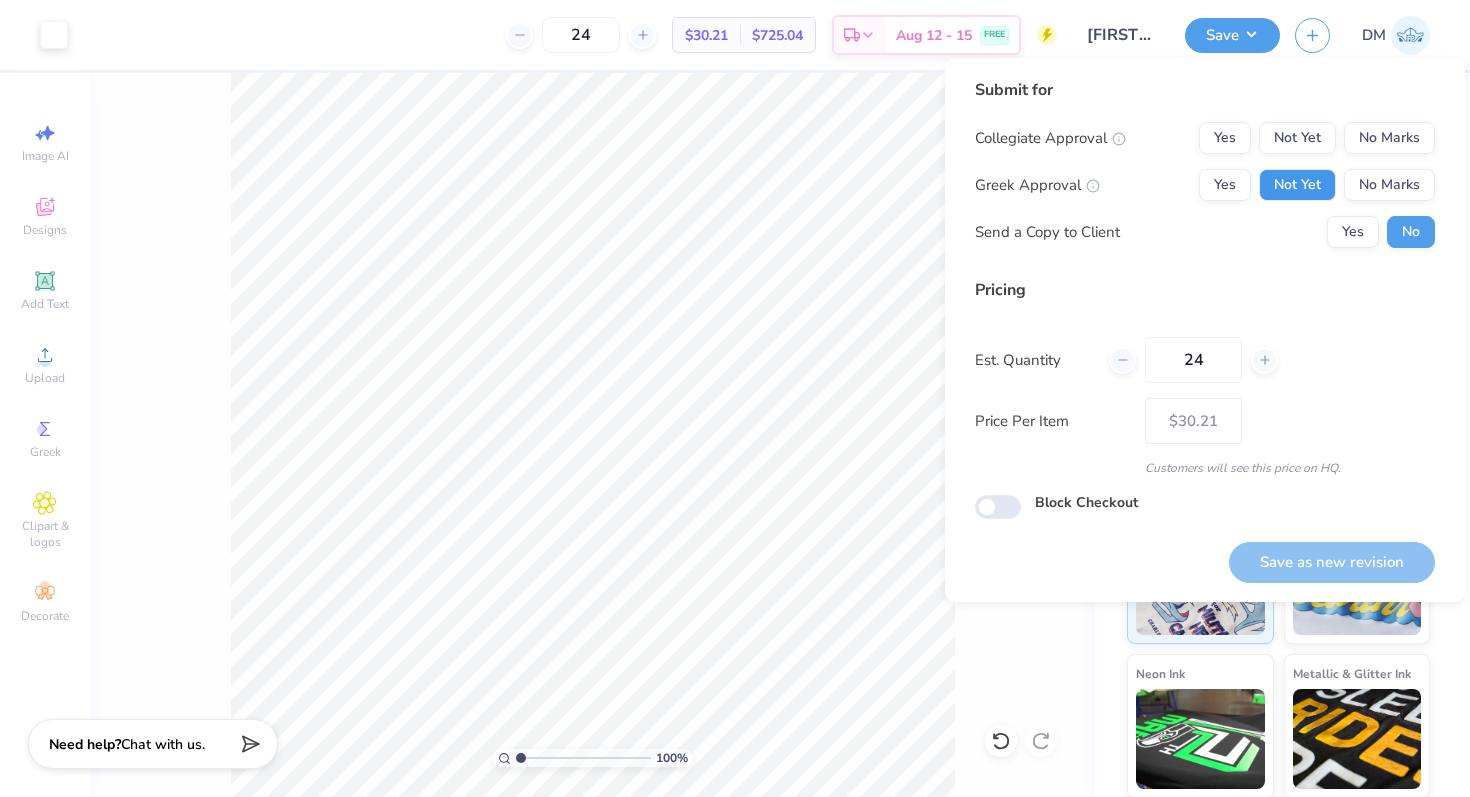 click on "Not Yet" at bounding box center [1297, 185] 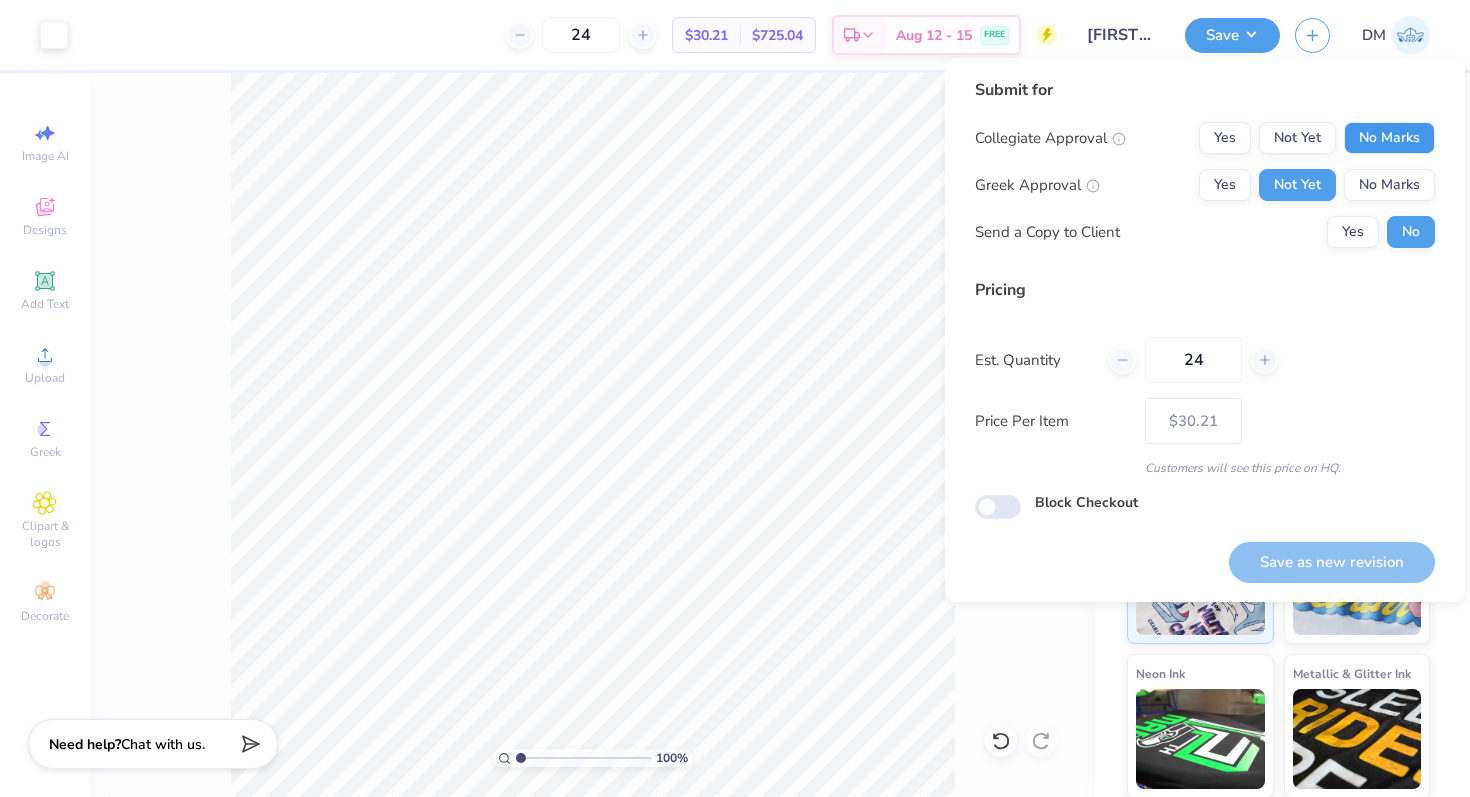 click on "No Marks" at bounding box center [1389, 138] 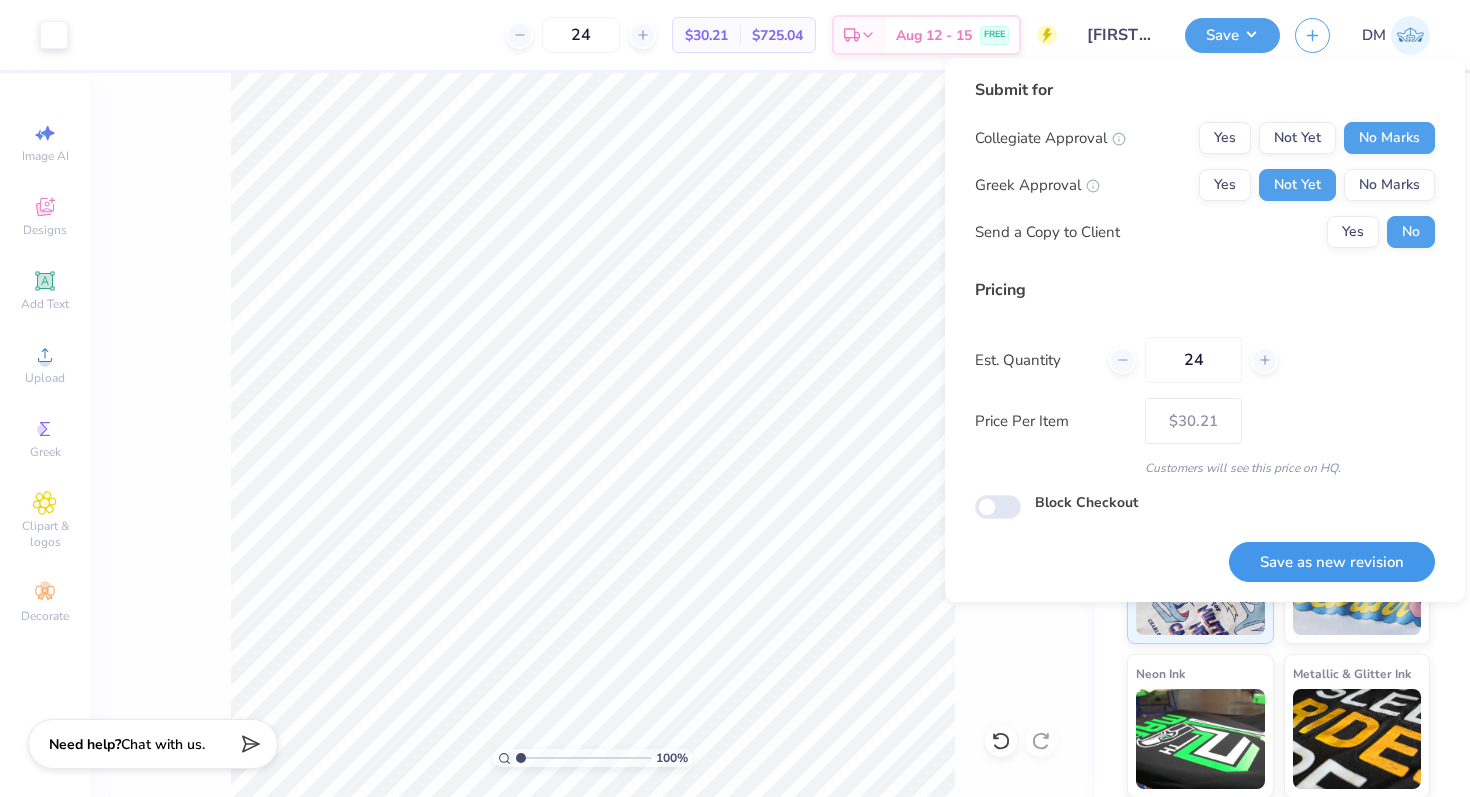 click on "Save as new revision" at bounding box center (1332, 562) 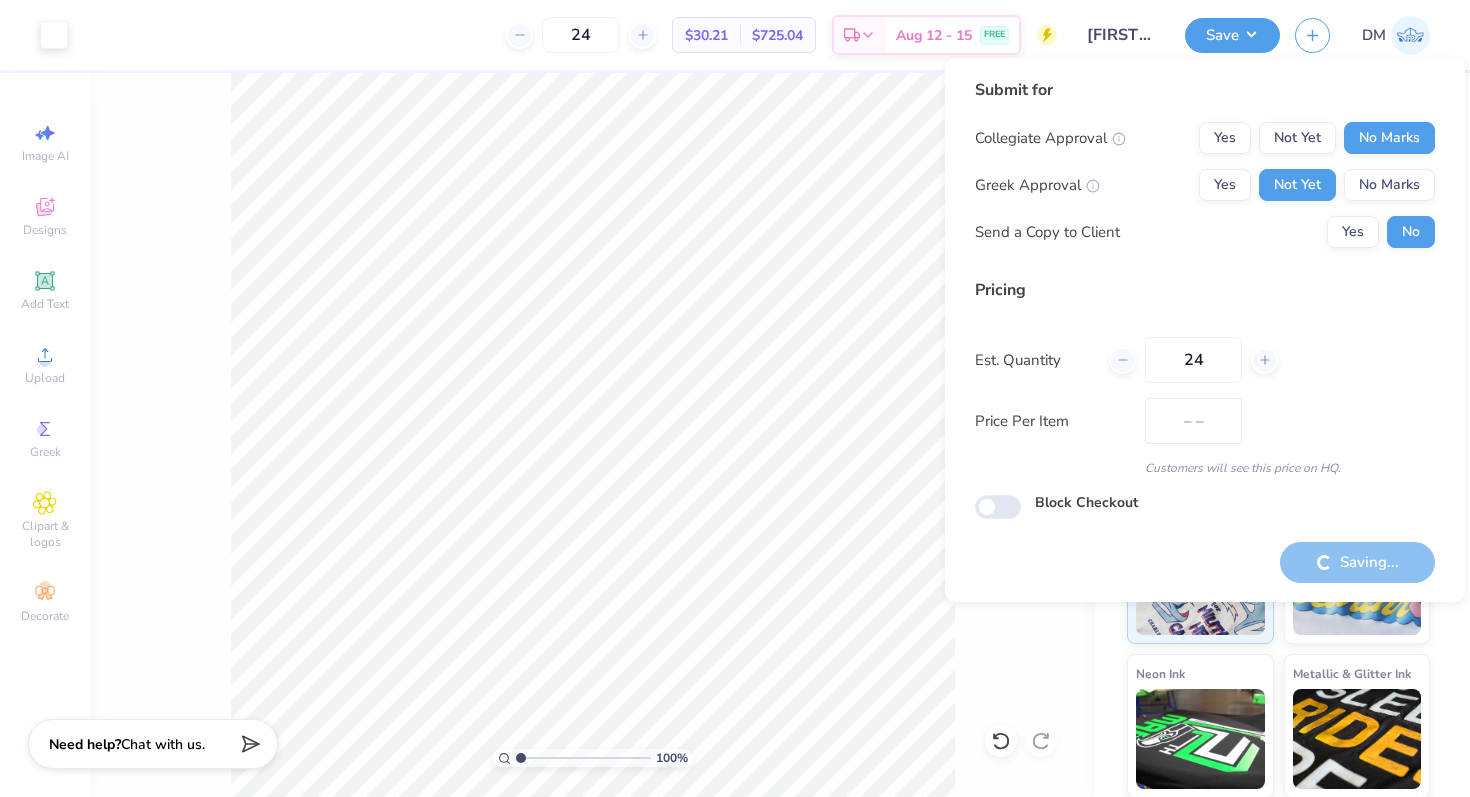 type on "$30.21" 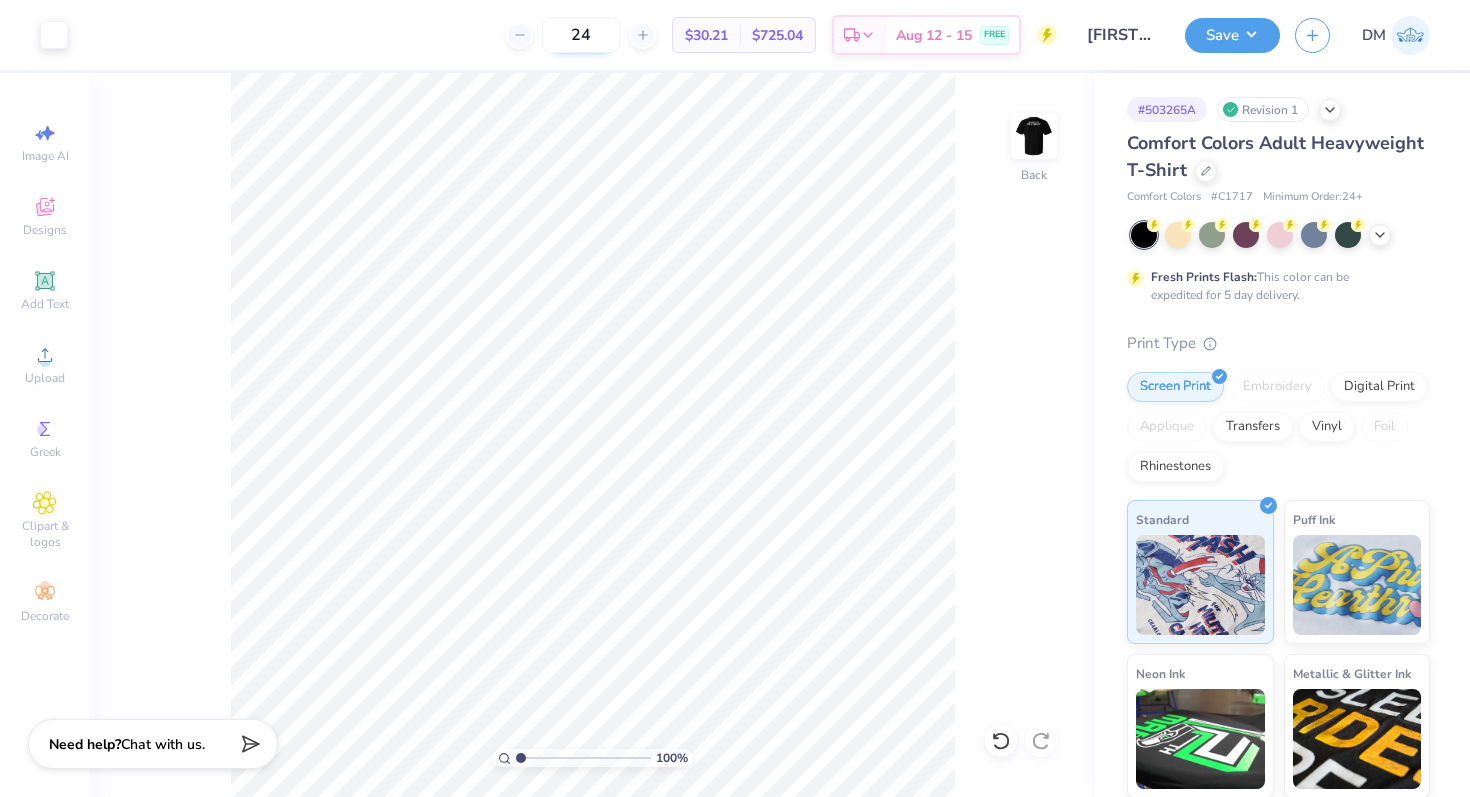 click on "24" at bounding box center [581, 35] 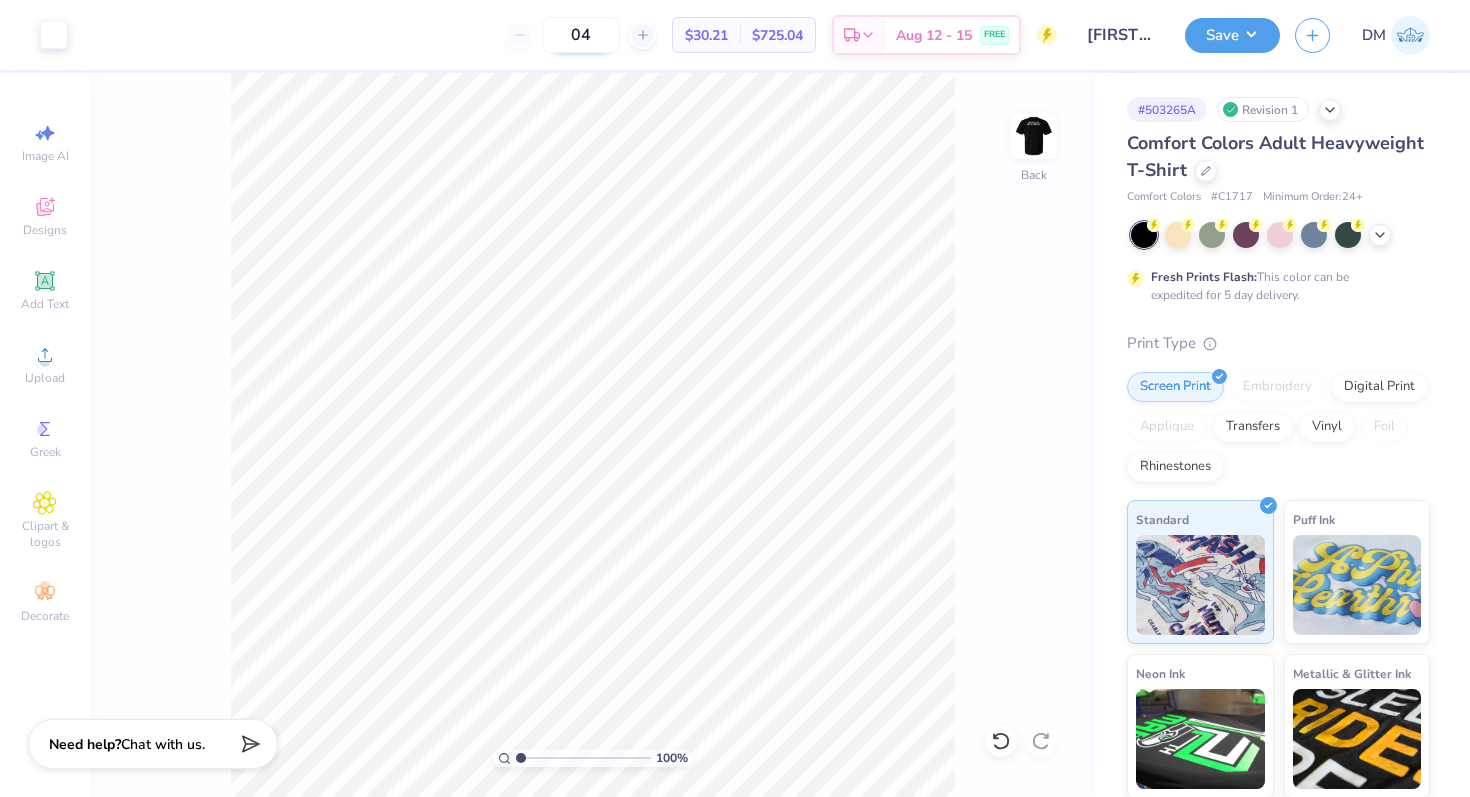 type on "0" 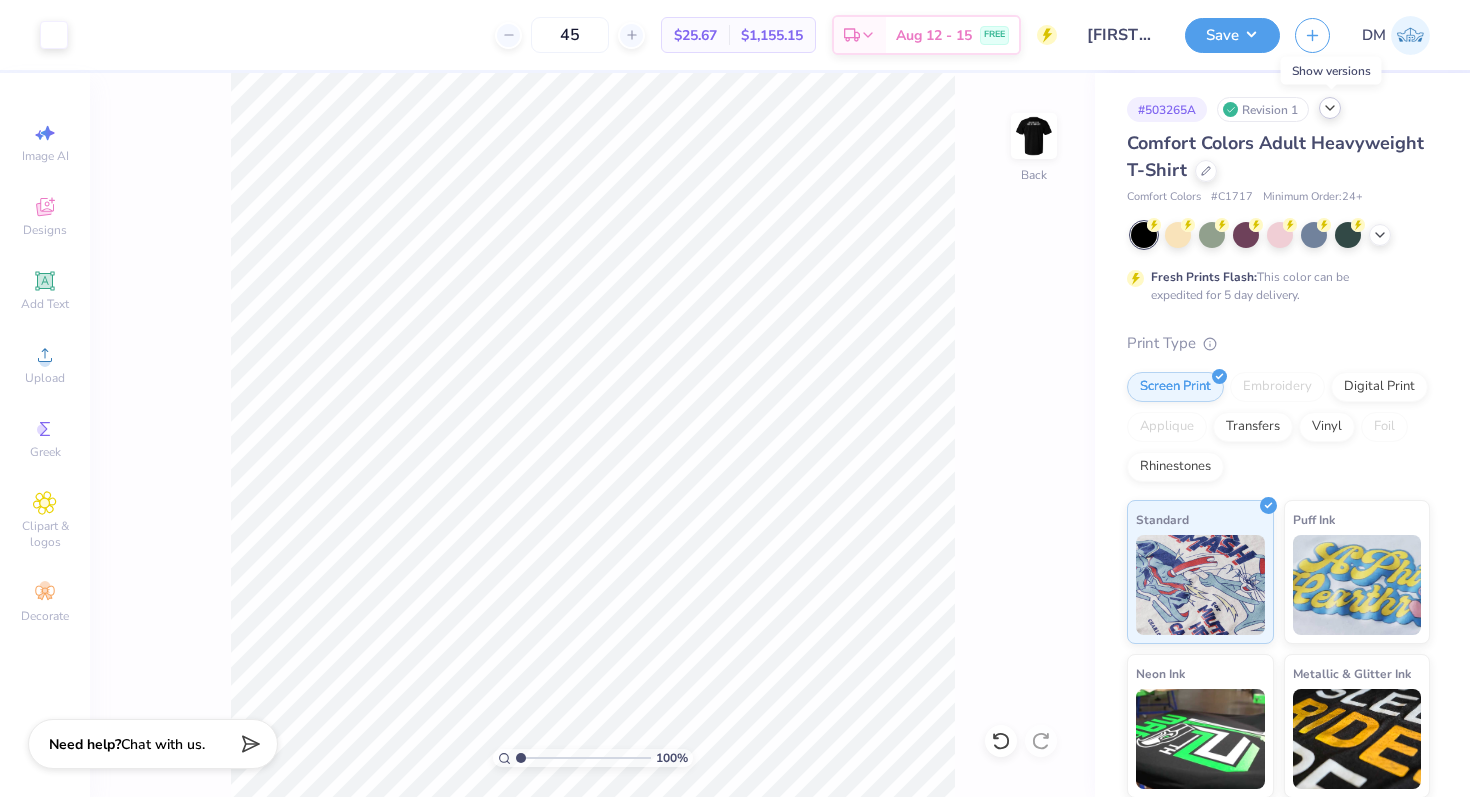 type on "45" 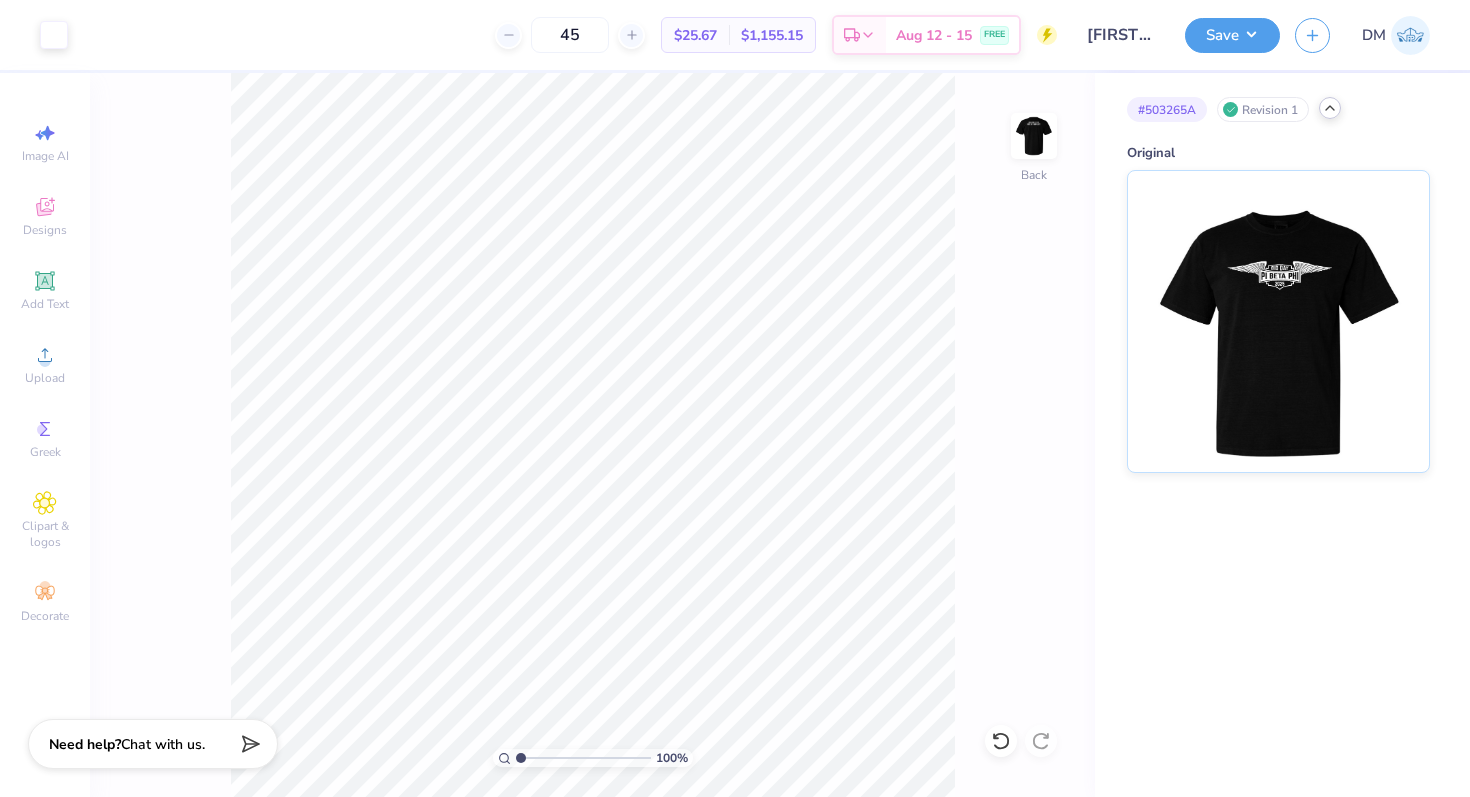 click 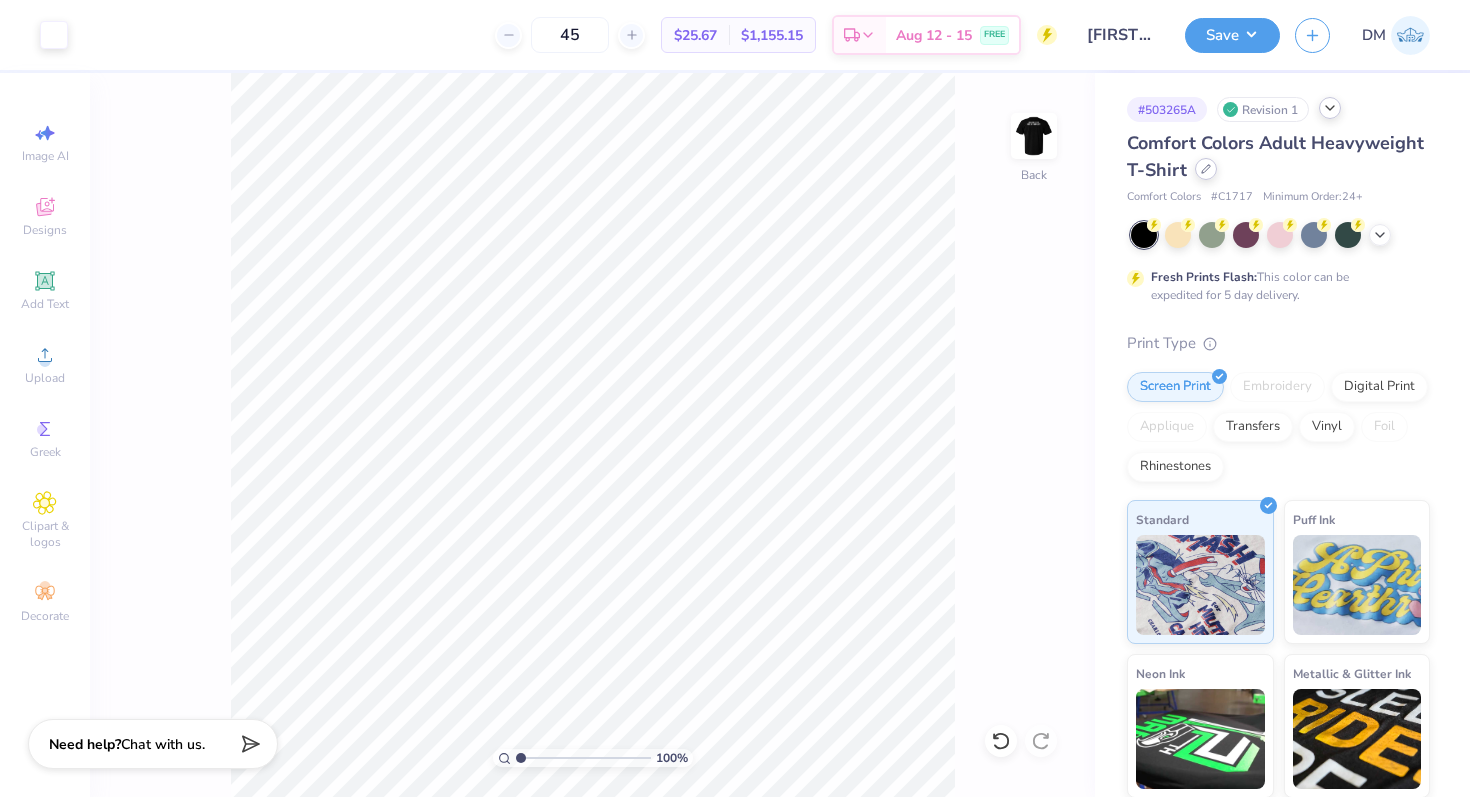 click 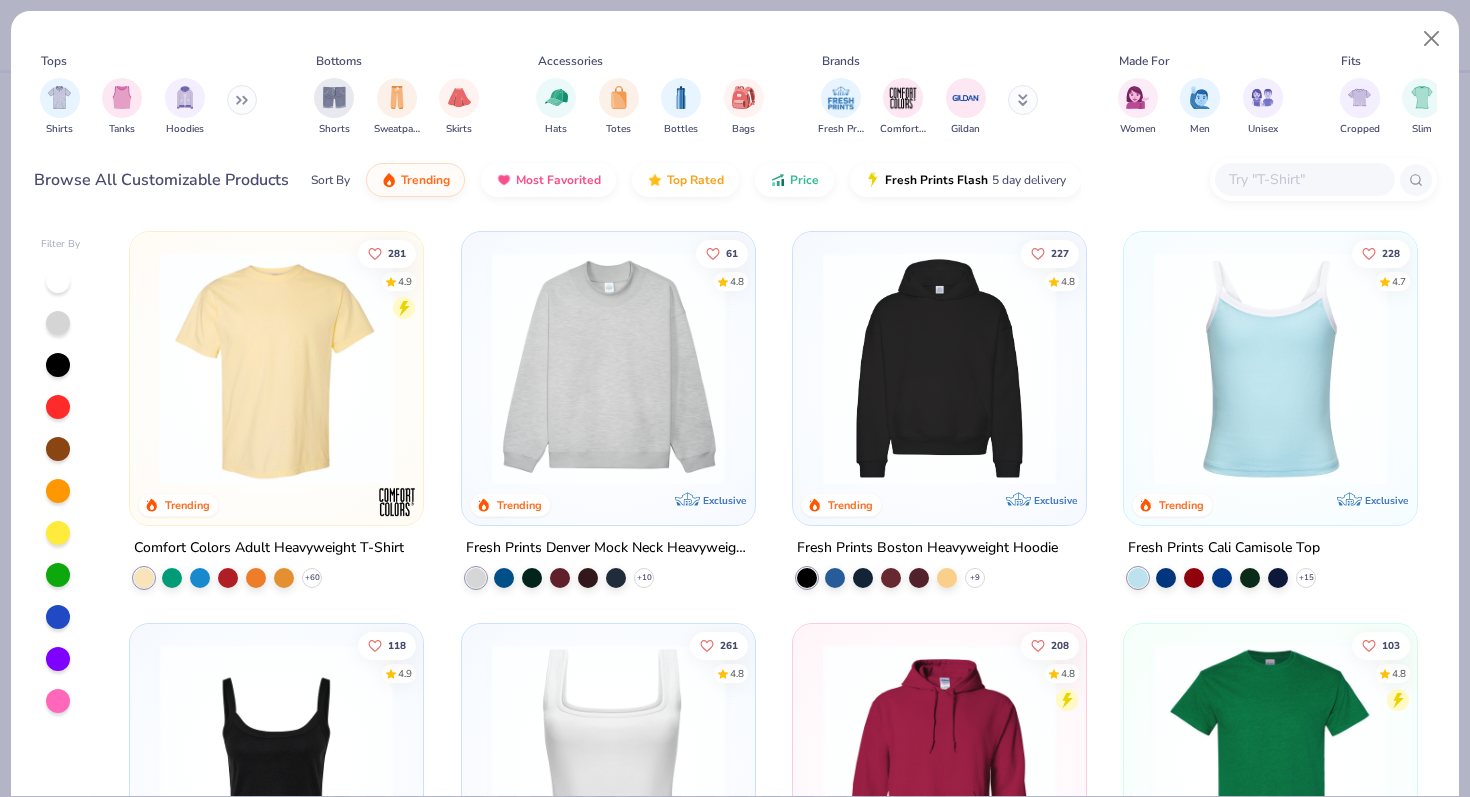 click at bounding box center [1305, 179] 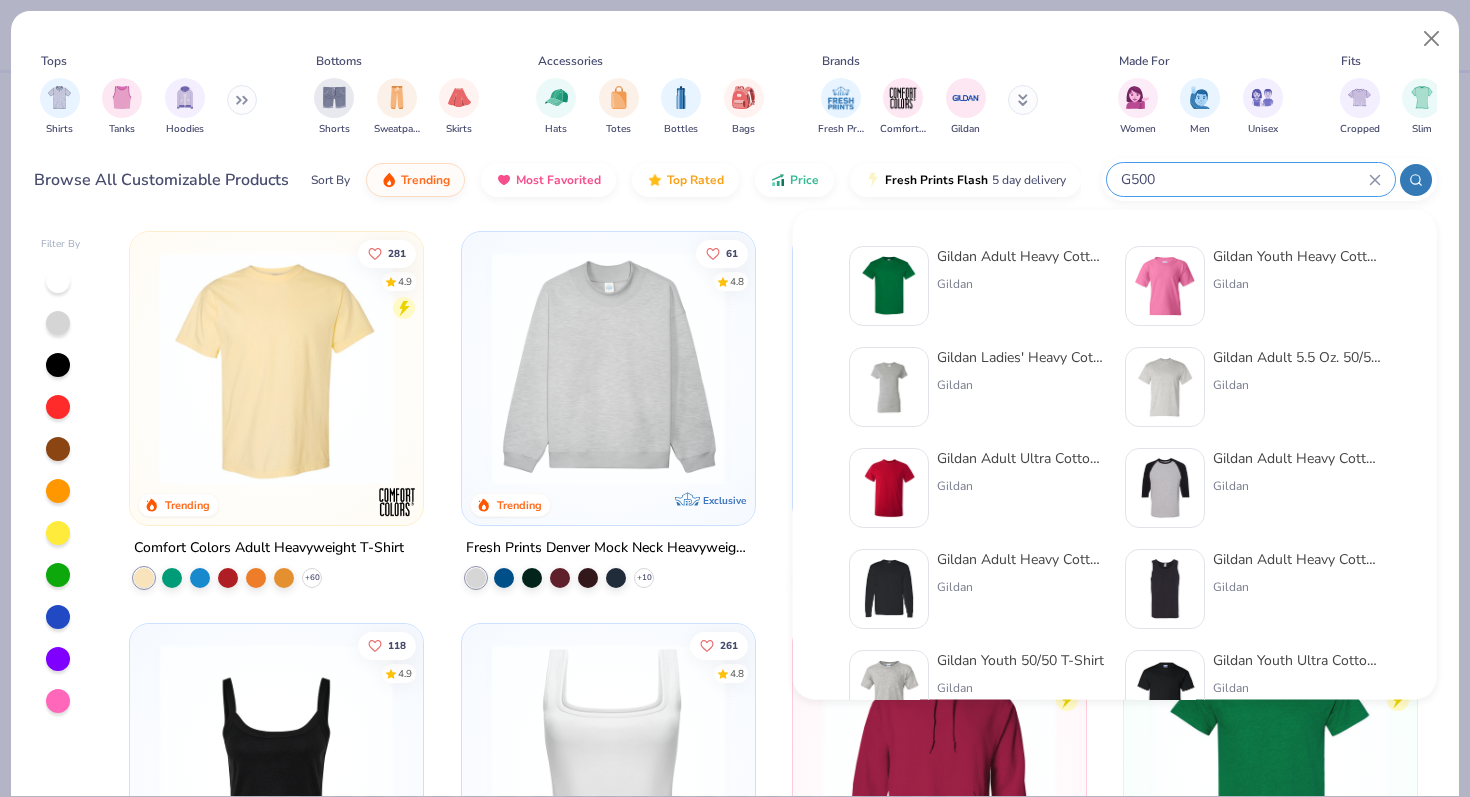 type on "G500" 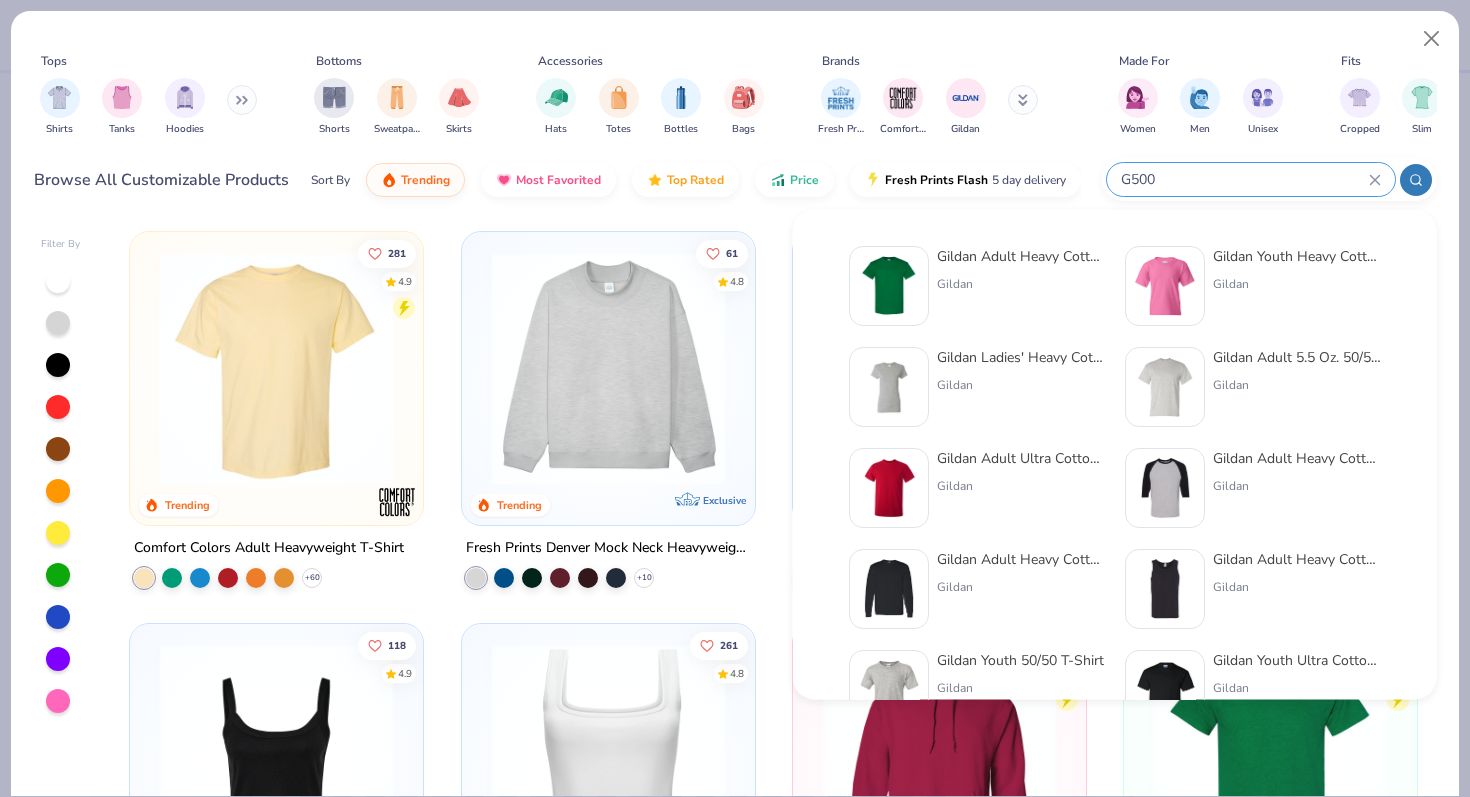 click at bounding box center [889, 286] 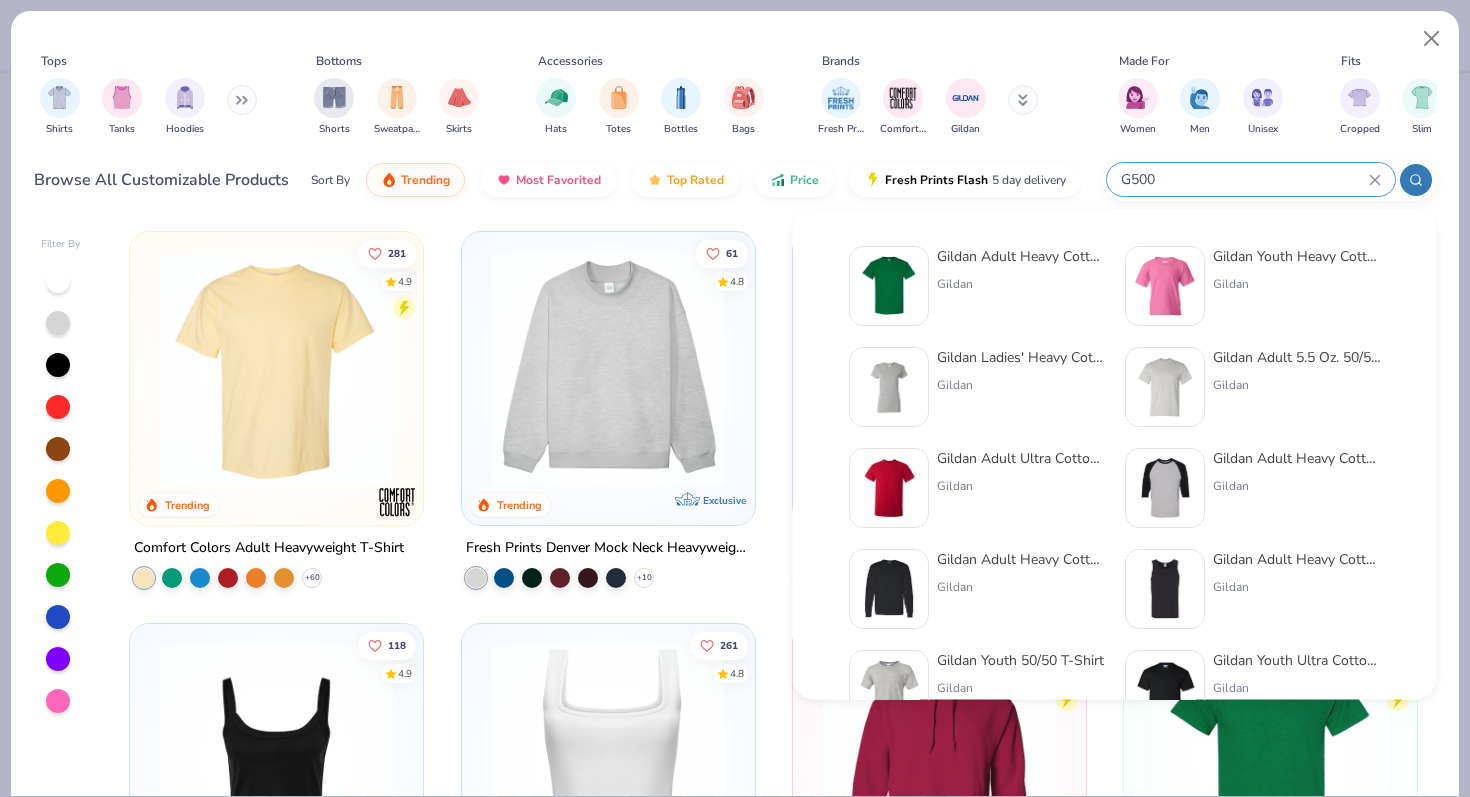 type 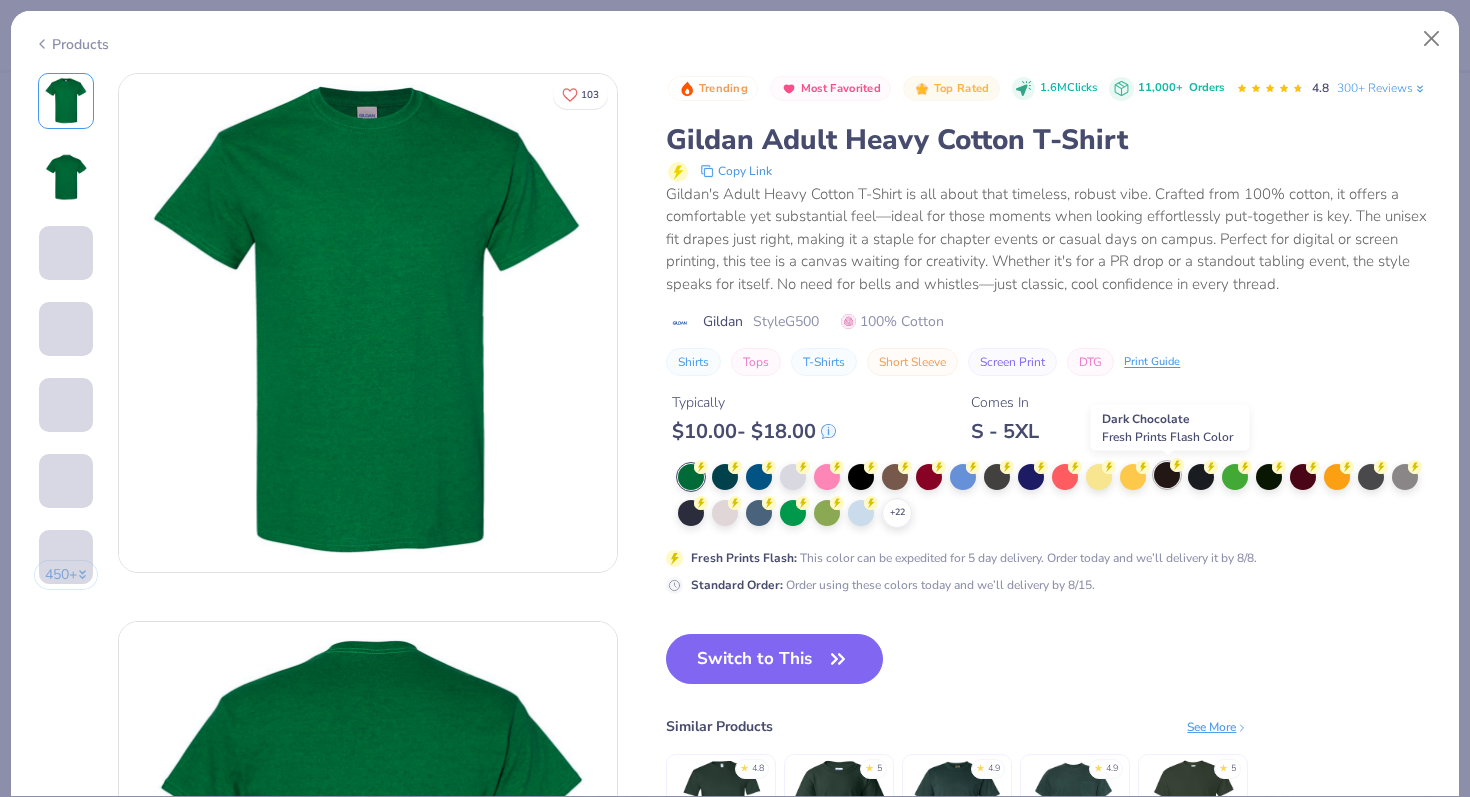 click at bounding box center [1167, 475] 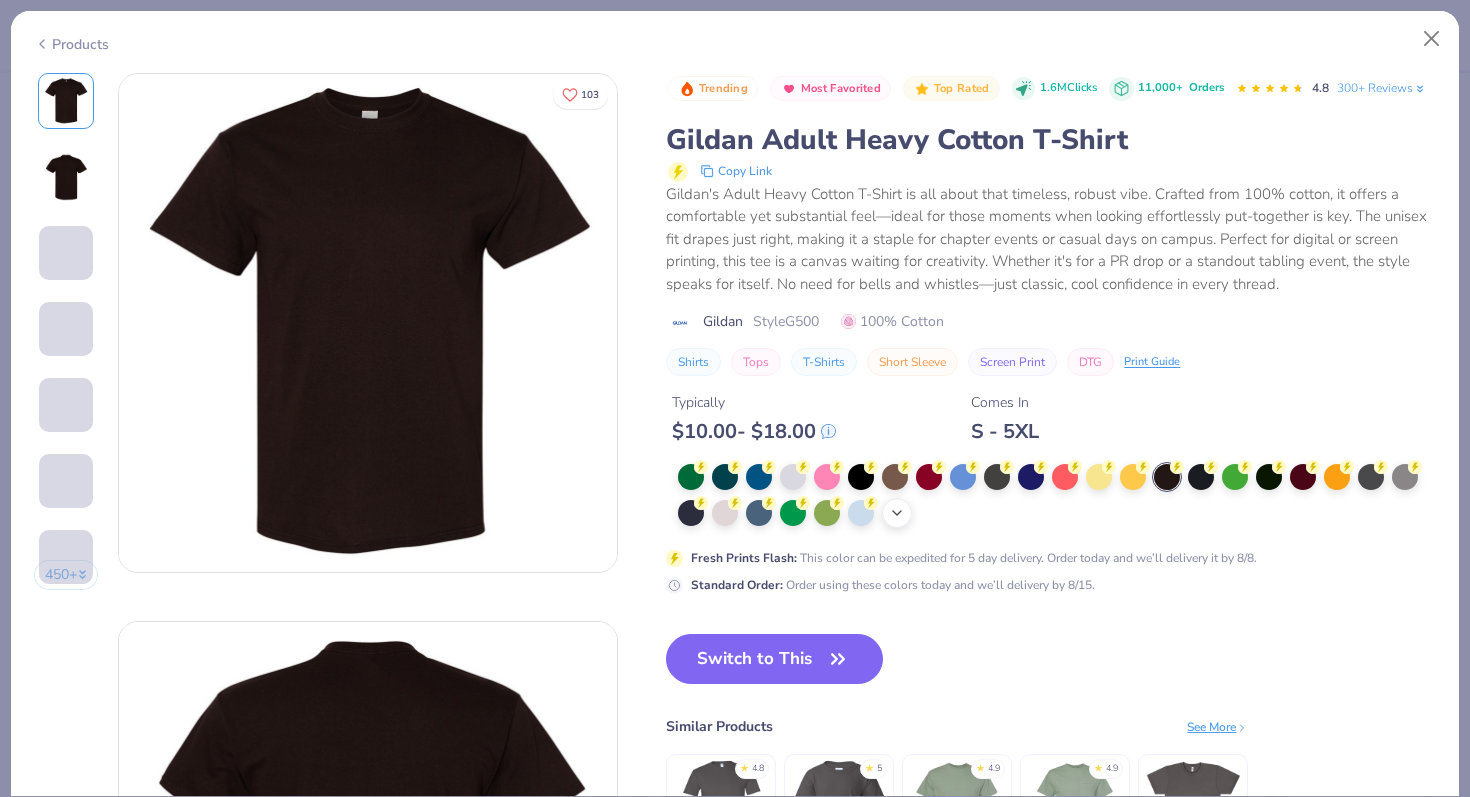 click on "+ 22" at bounding box center (897, 513) 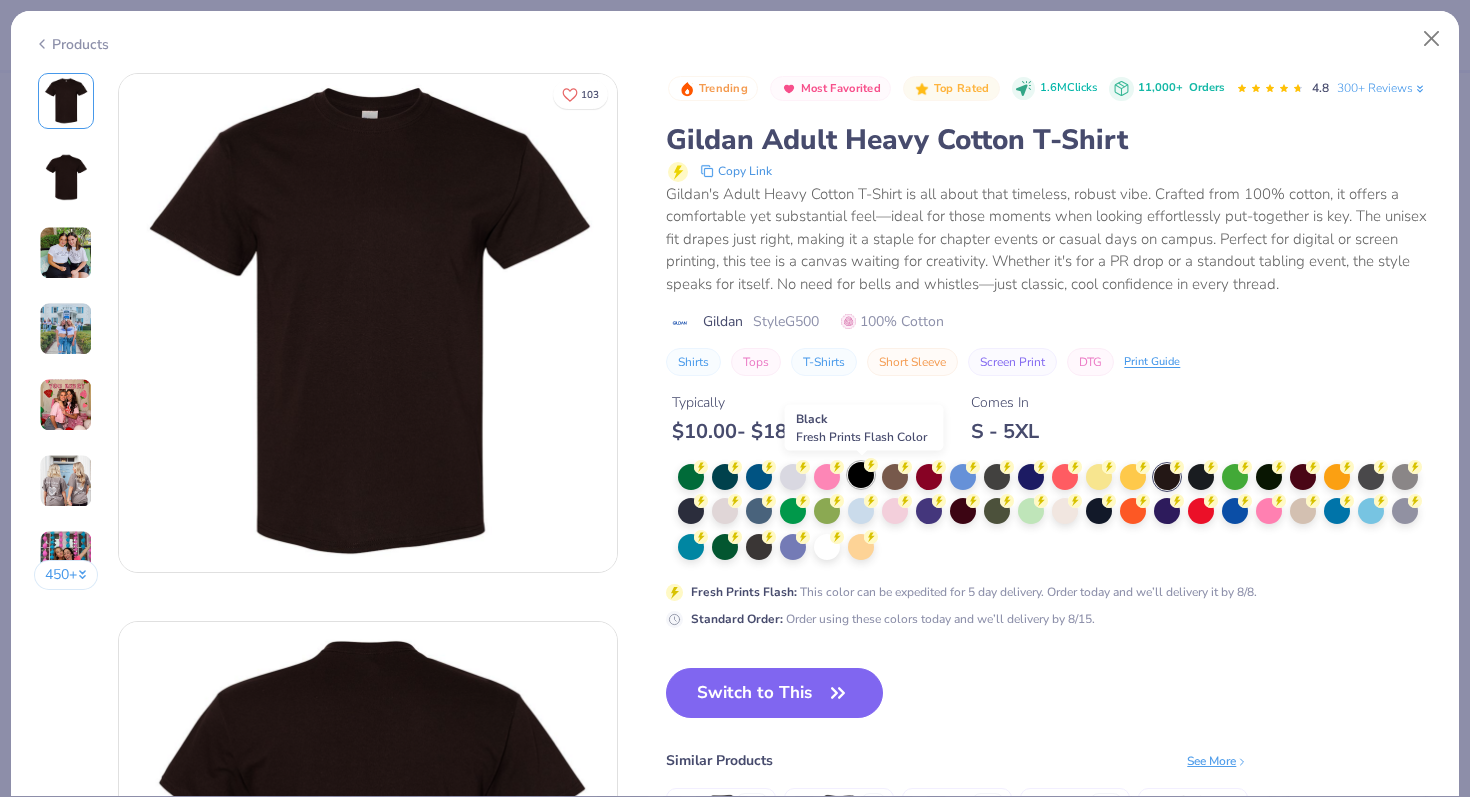 click at bounding box center [861, 475] 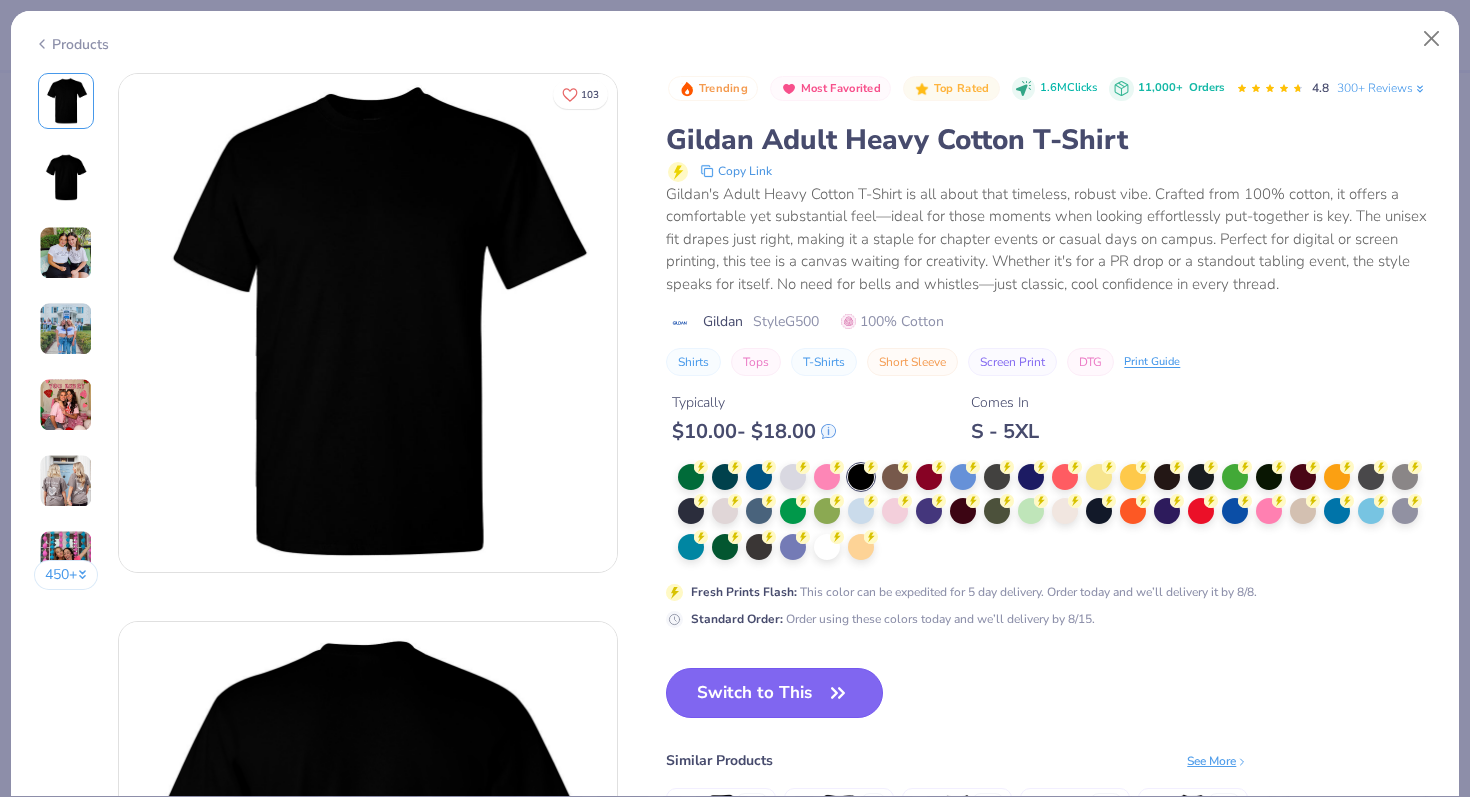 click on "Switch to This" at bounding box center (774, 693) 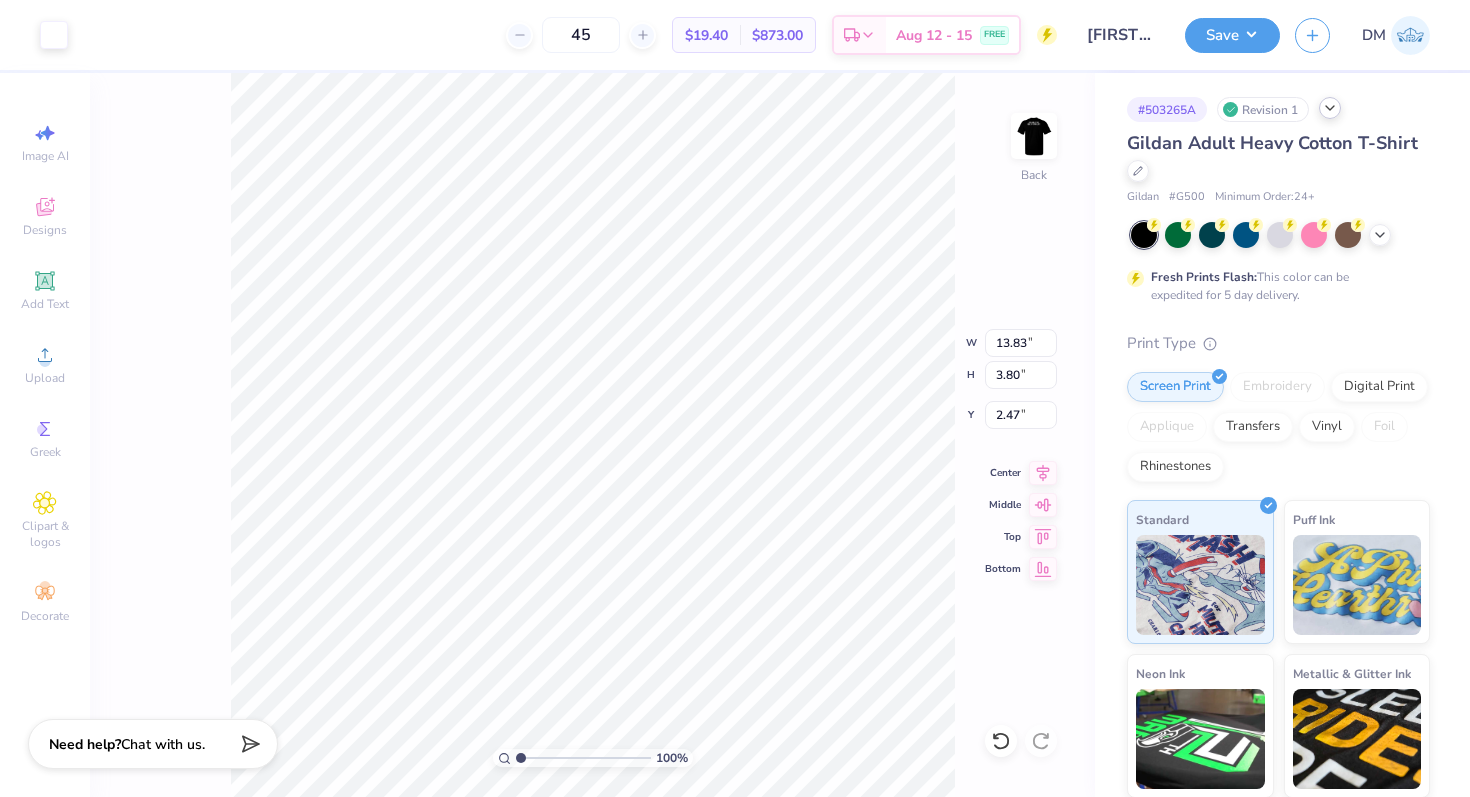 type on "2.47" 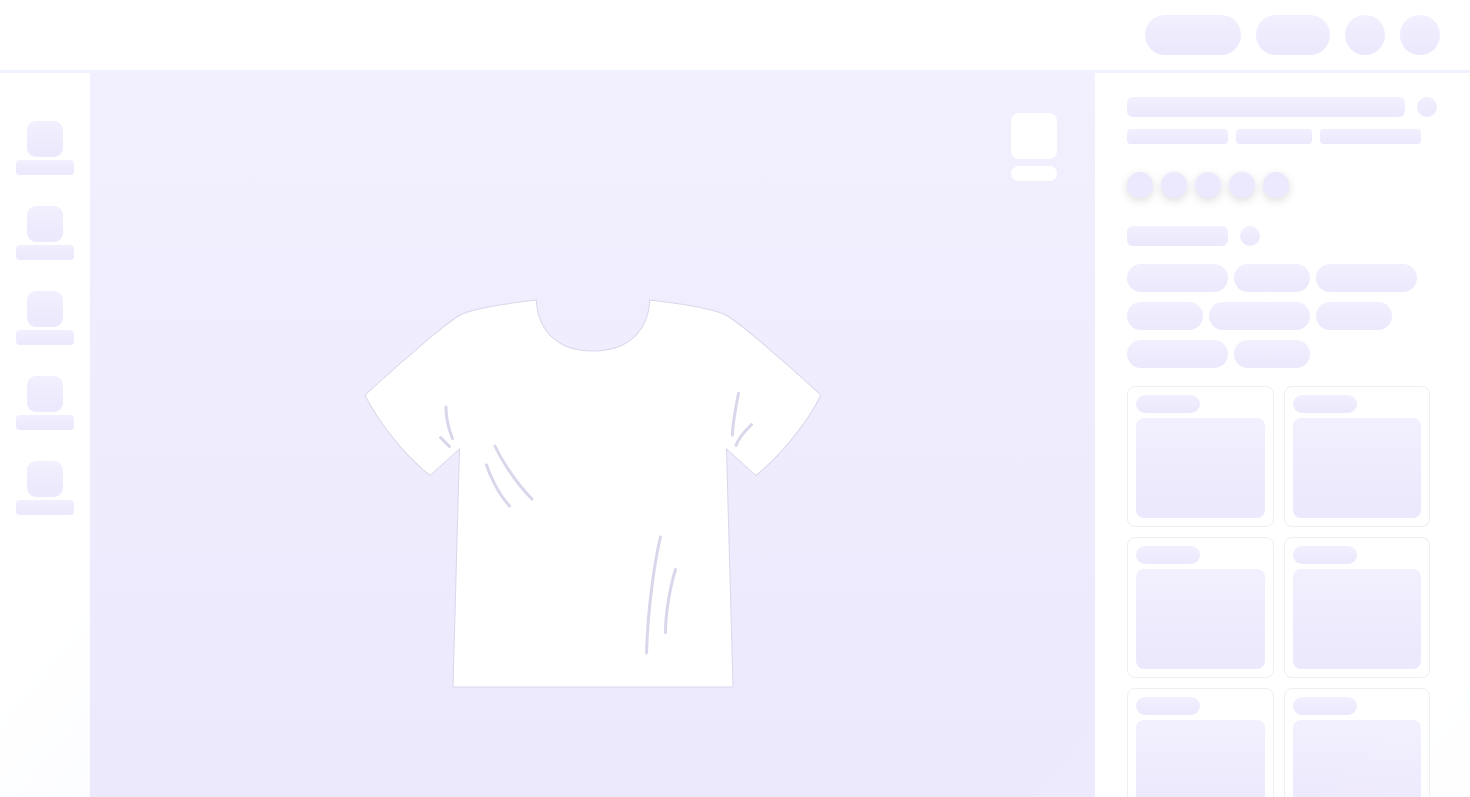 scroll, scrollTop: 0, scrollLeft: 0, axis: both 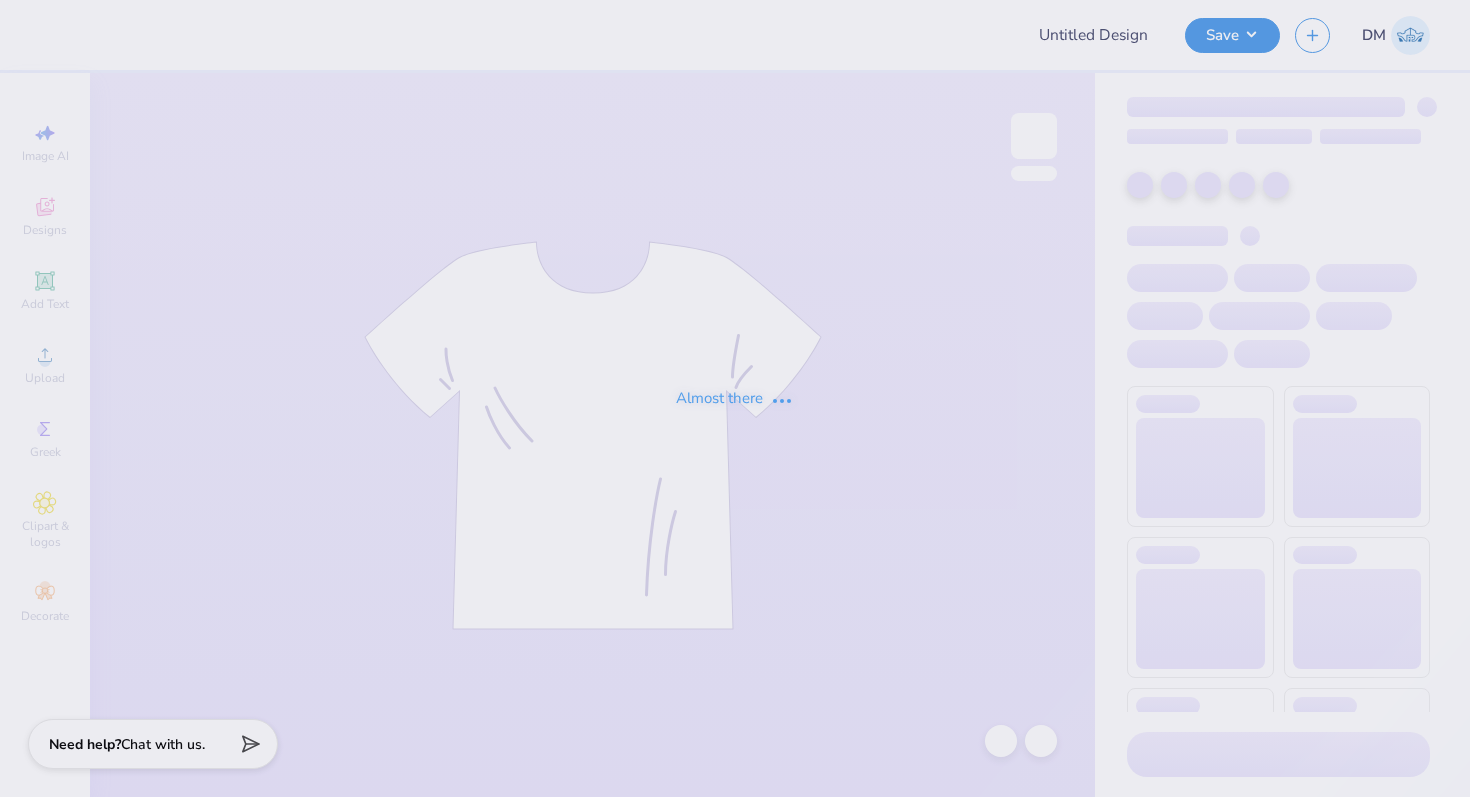 type on "[FIRST] [LAST] : Franklin College" 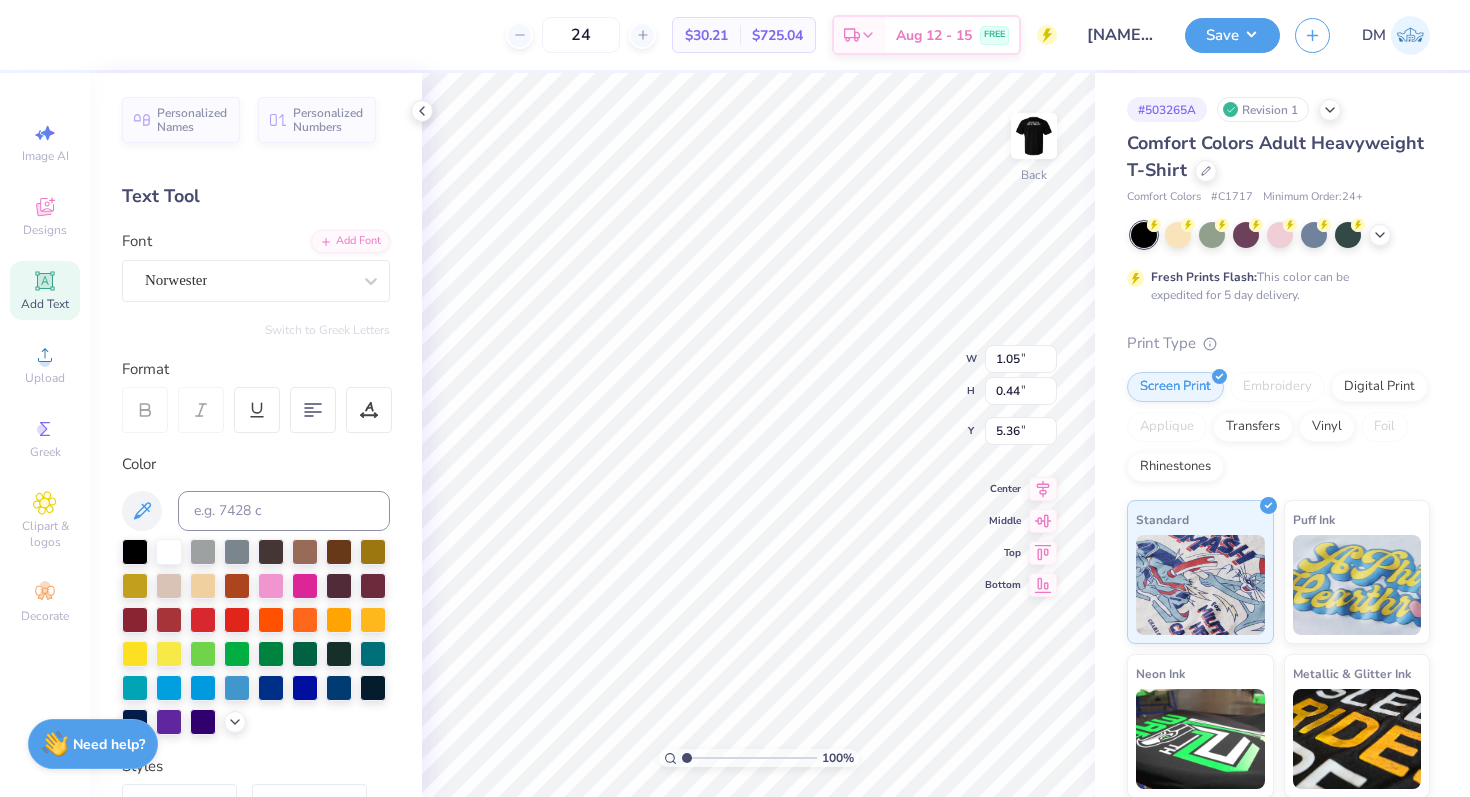 type on "5.04" 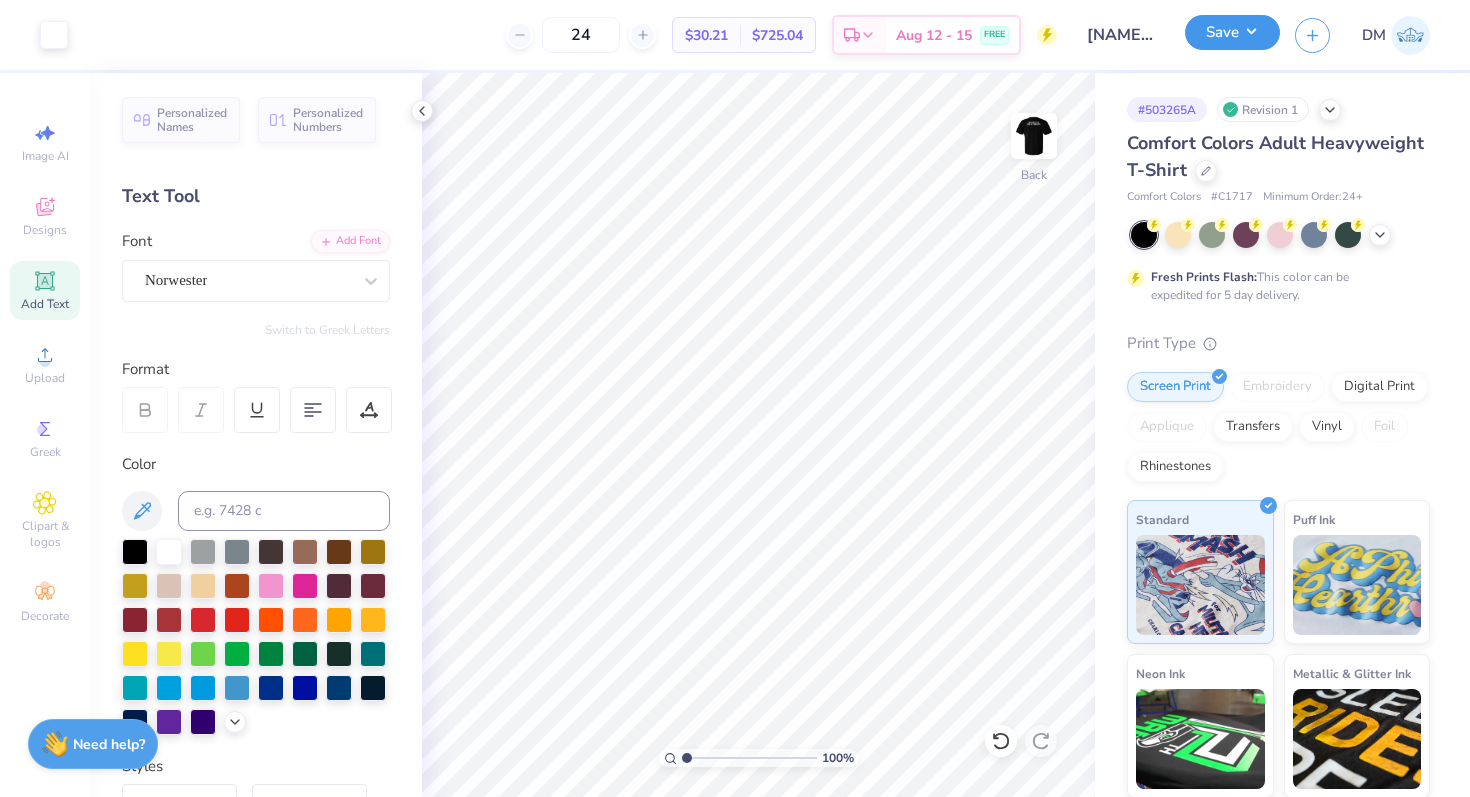 click on "Save" at bounding box center (1232, 32) 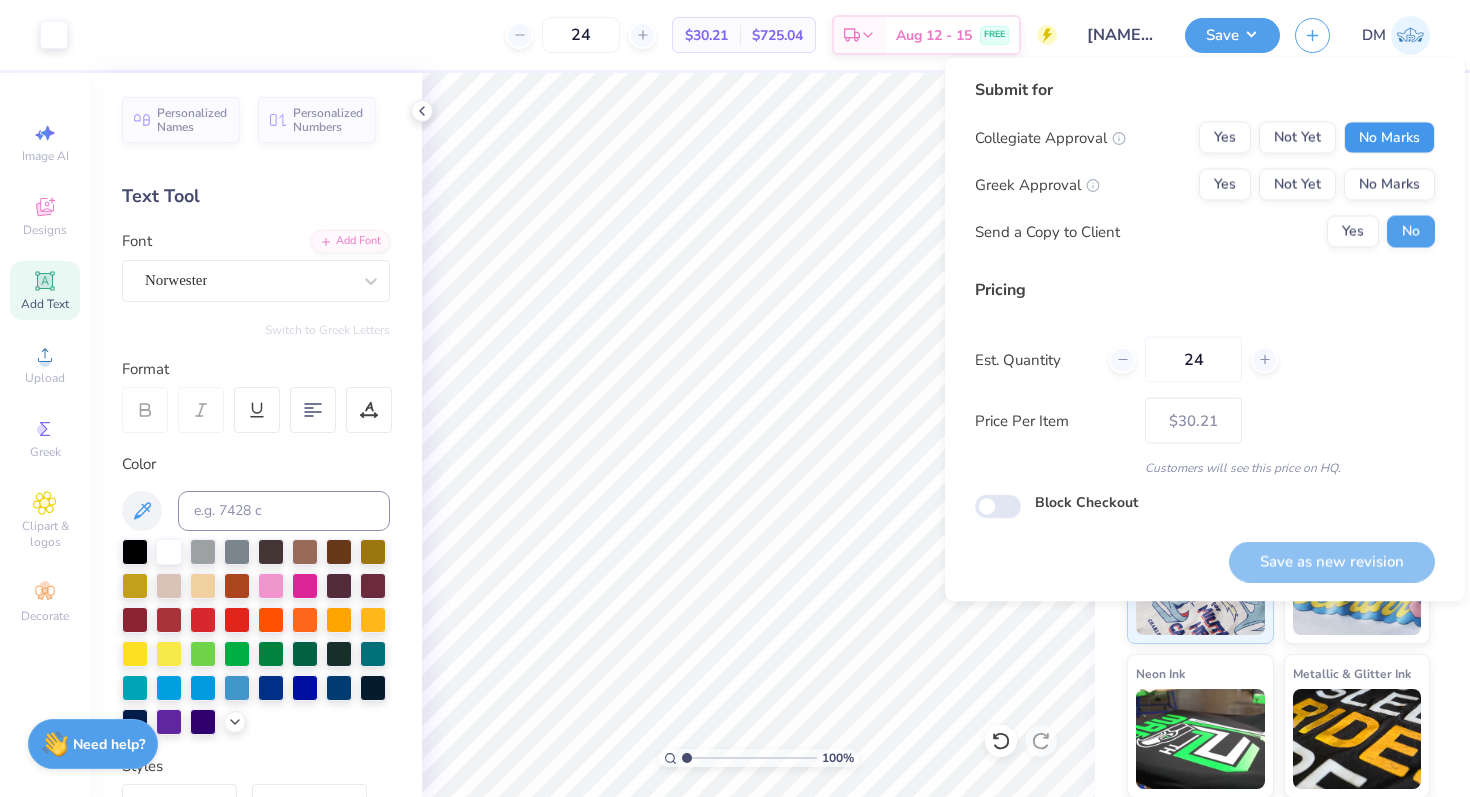 click on "No Marks" at bounding box center (1389, 138) 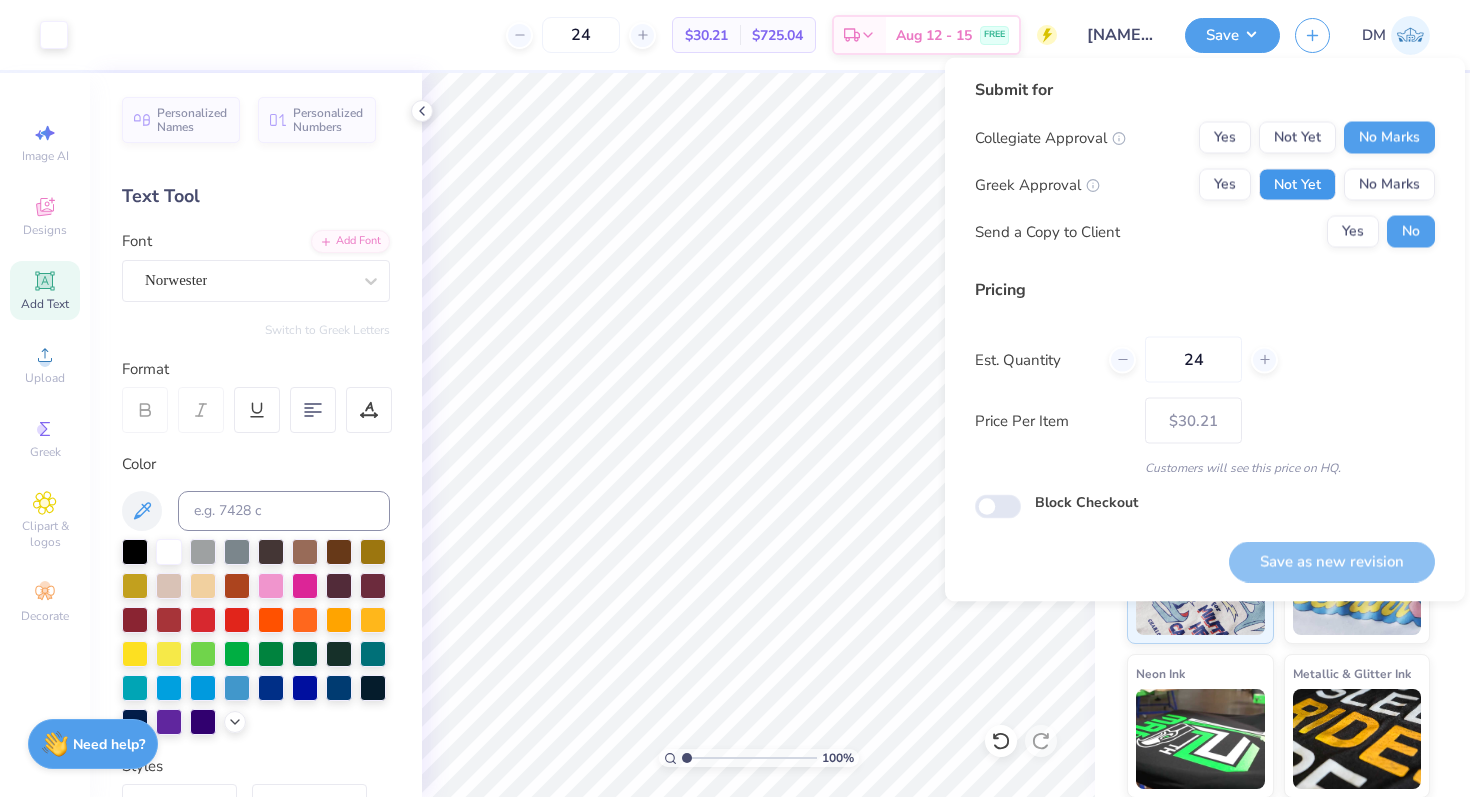 click on "Not Yet" at bounding box center [1297, 185] 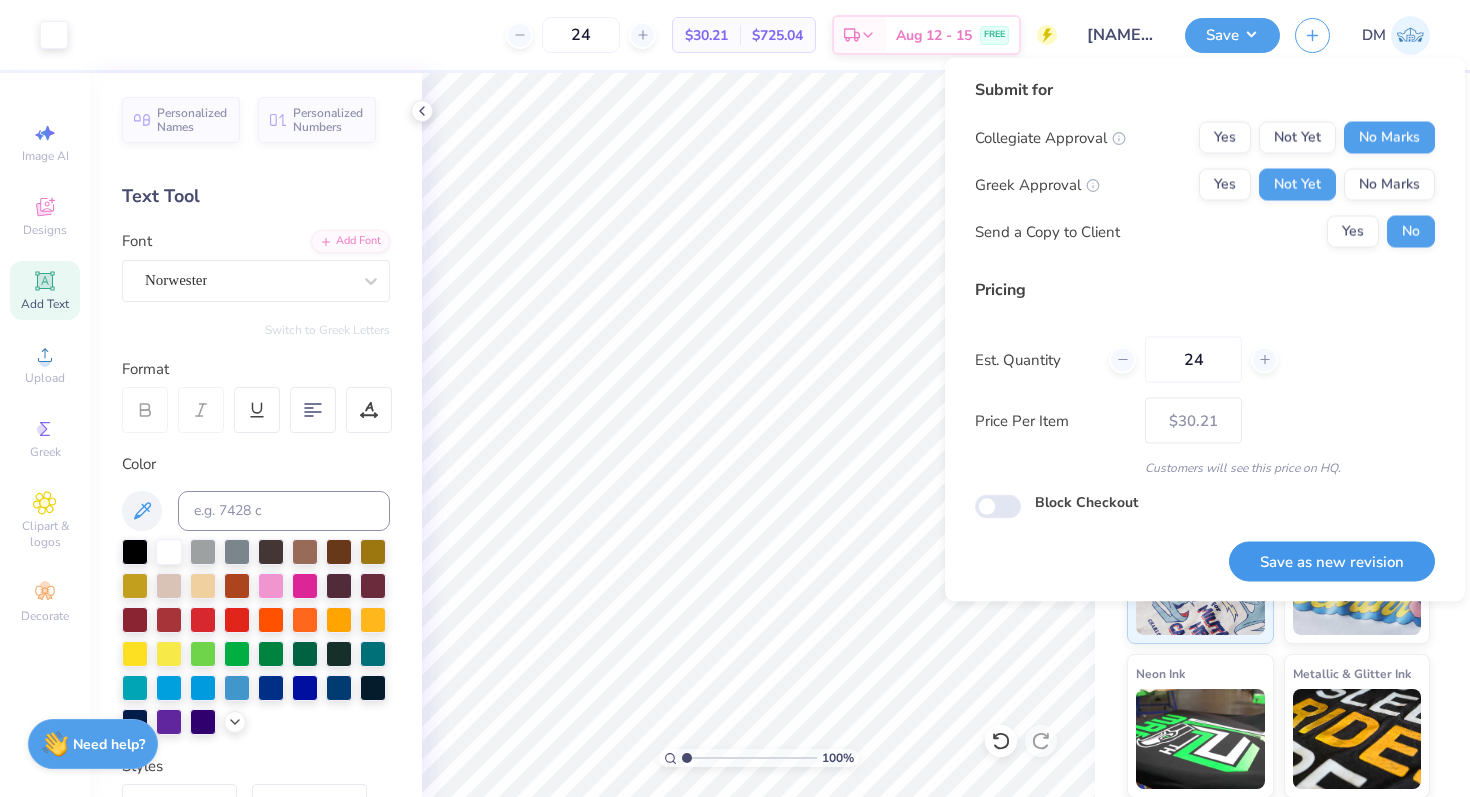 click on "Save as new revision" at bounding box center (1332, 561) 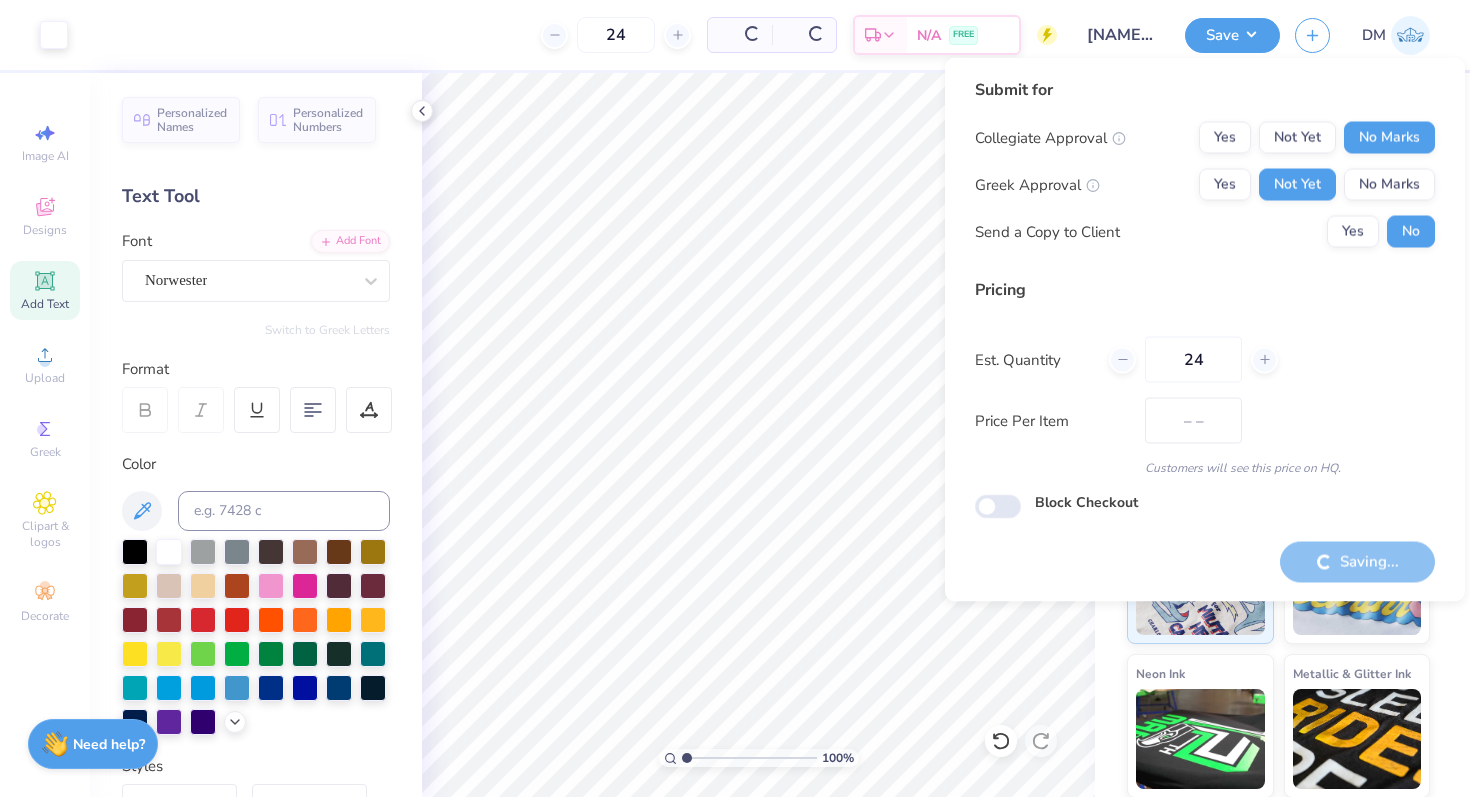 type on "$30.21" 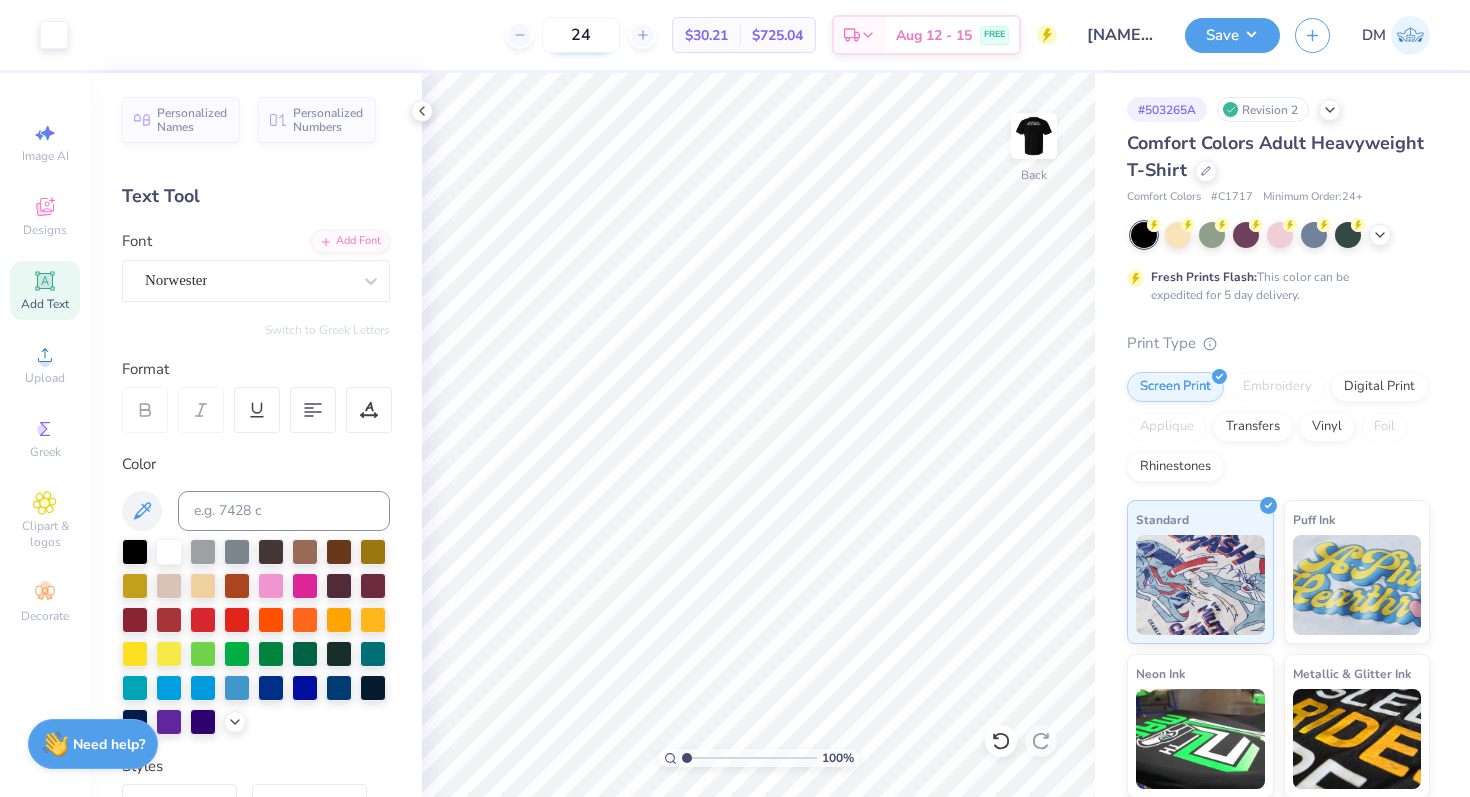 click on "24" at bounding box center (581, 35) 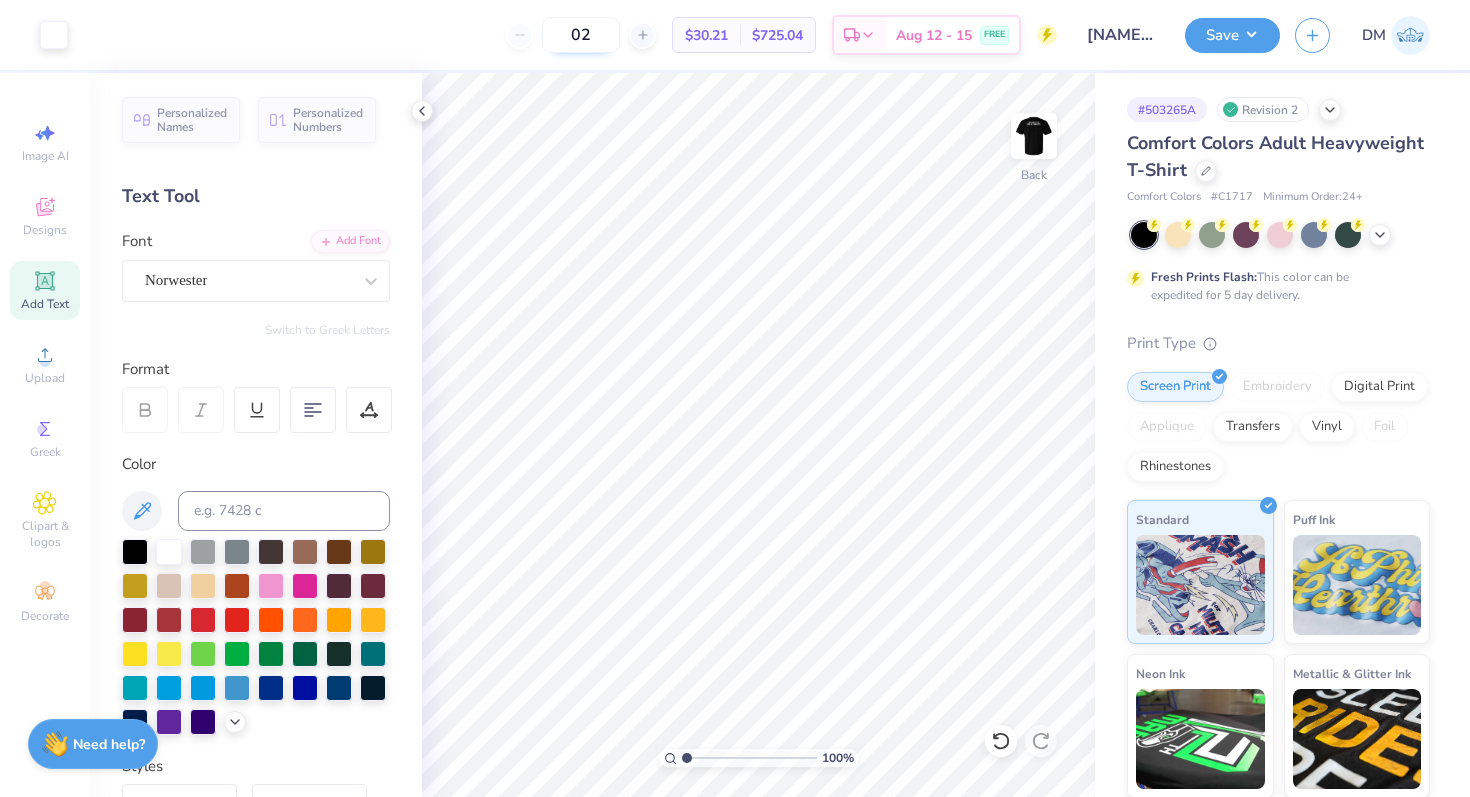type on "0" 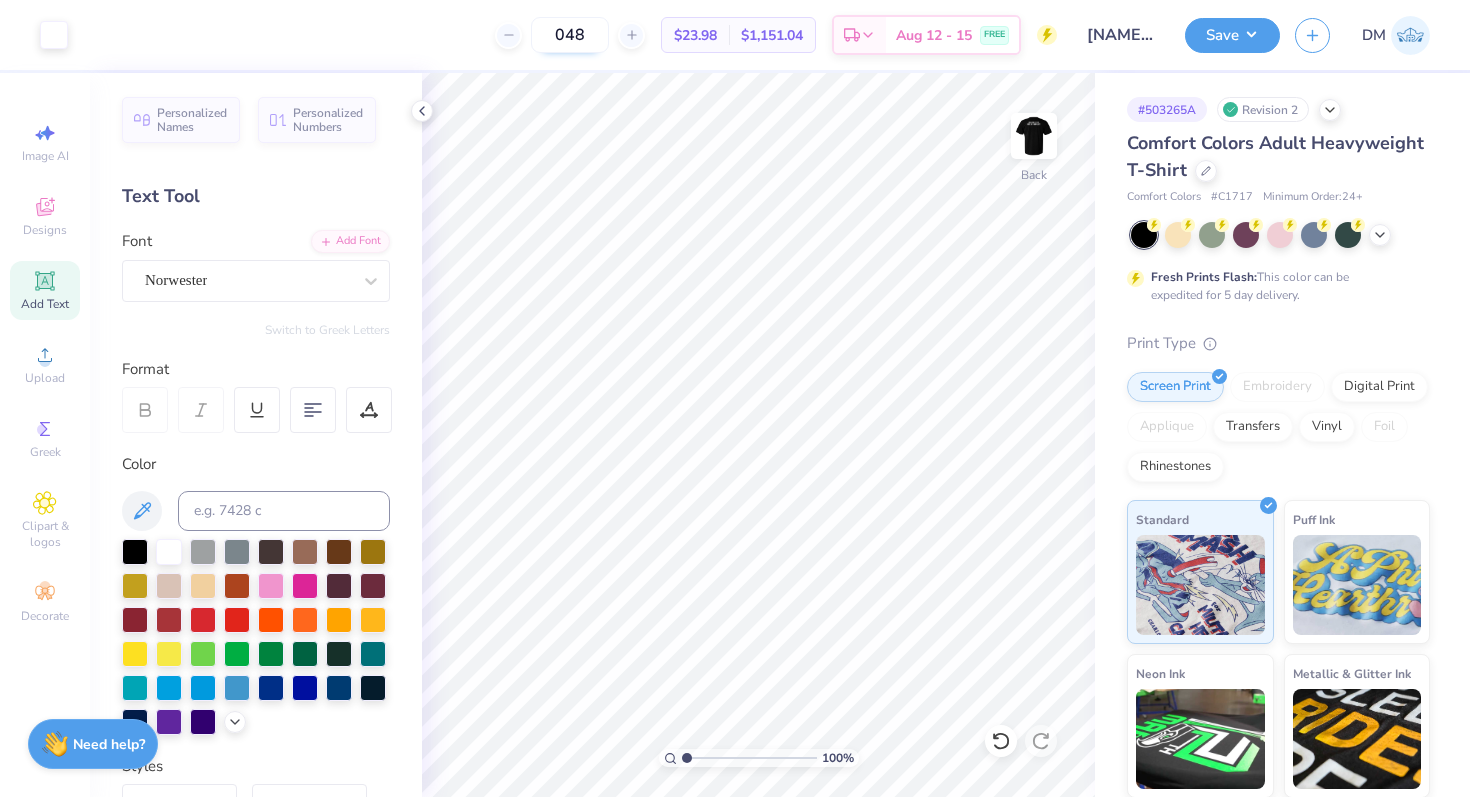 click on "048" at bounding box center [570, 35] 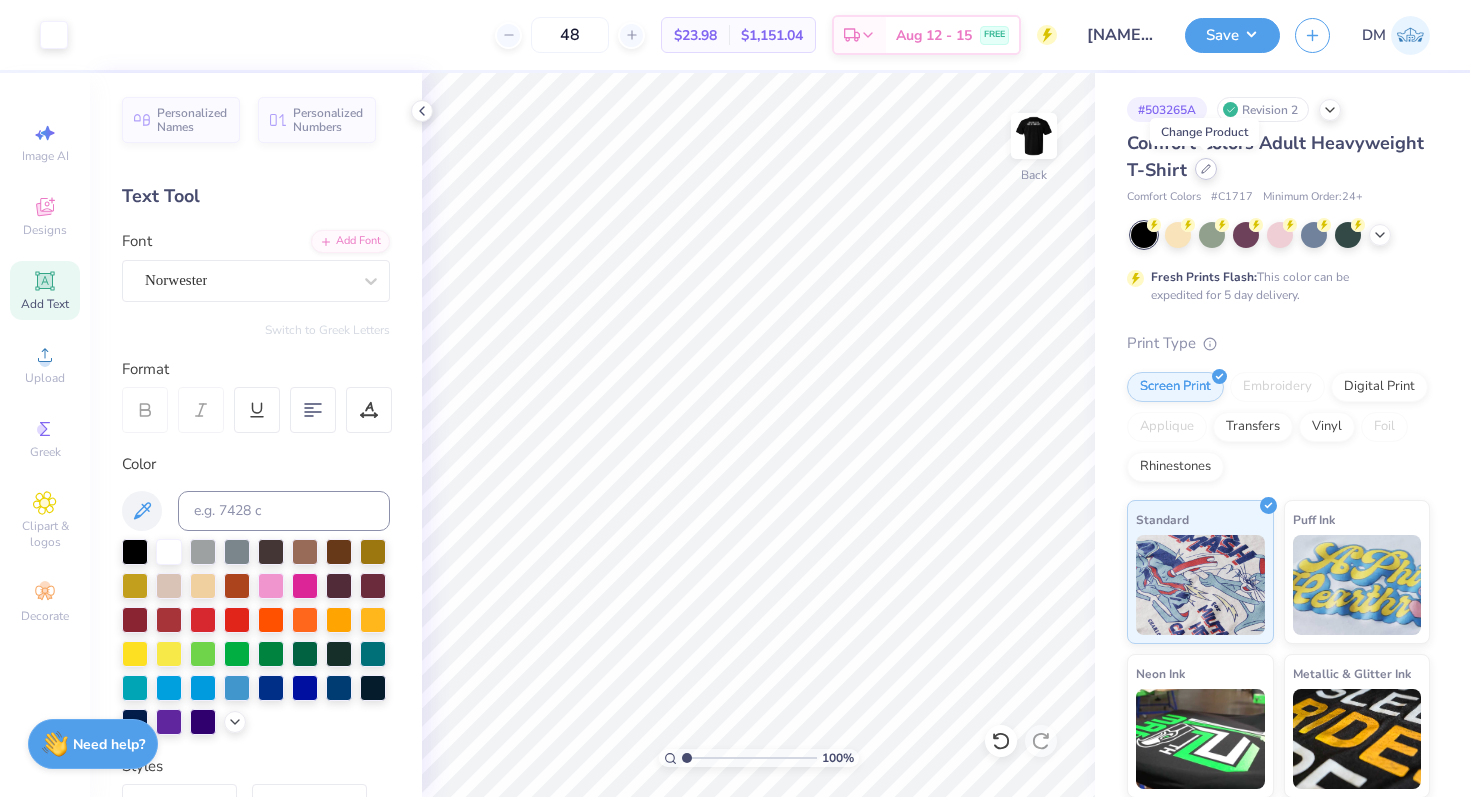 type on "48" 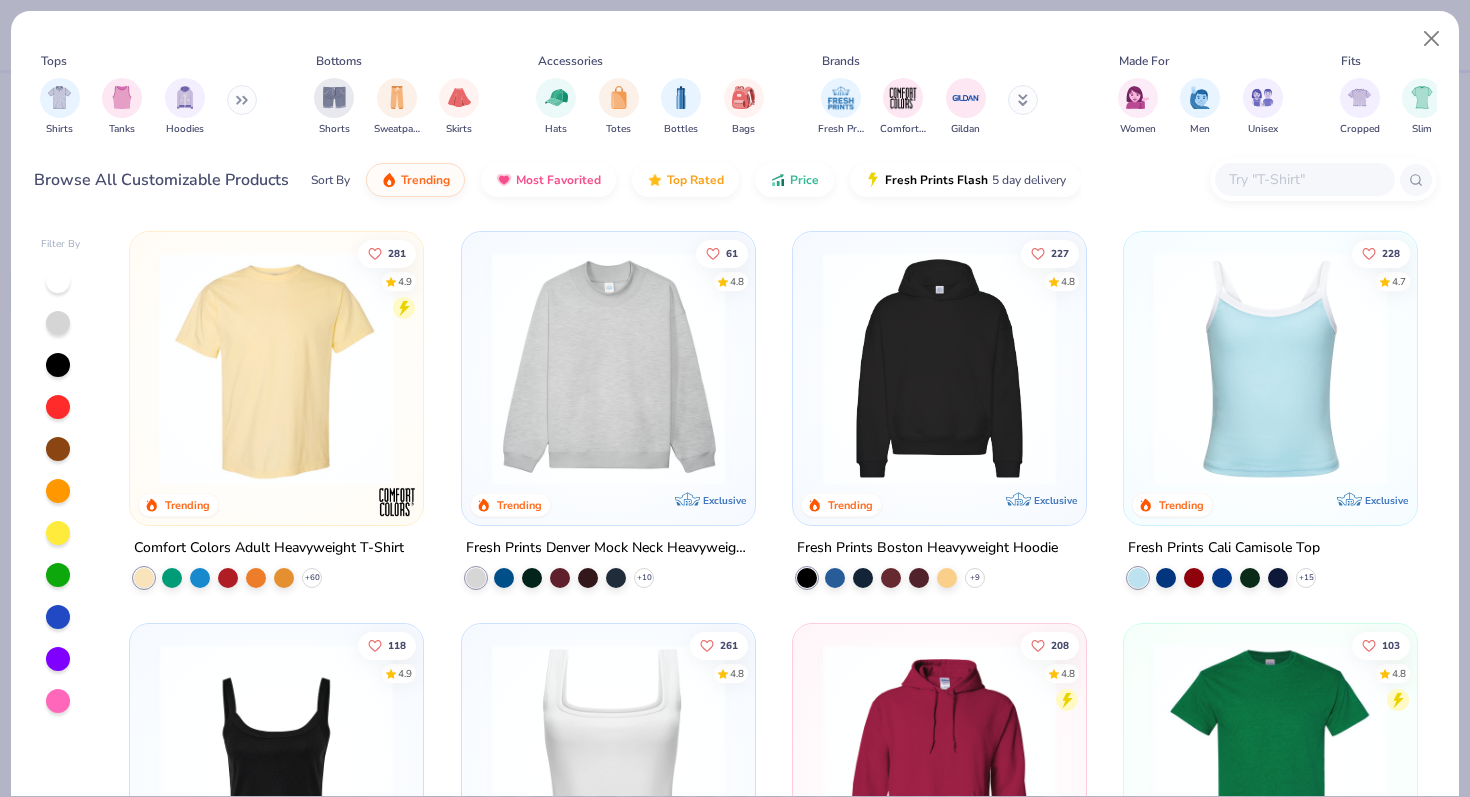click at bounding box center (1304, 179) 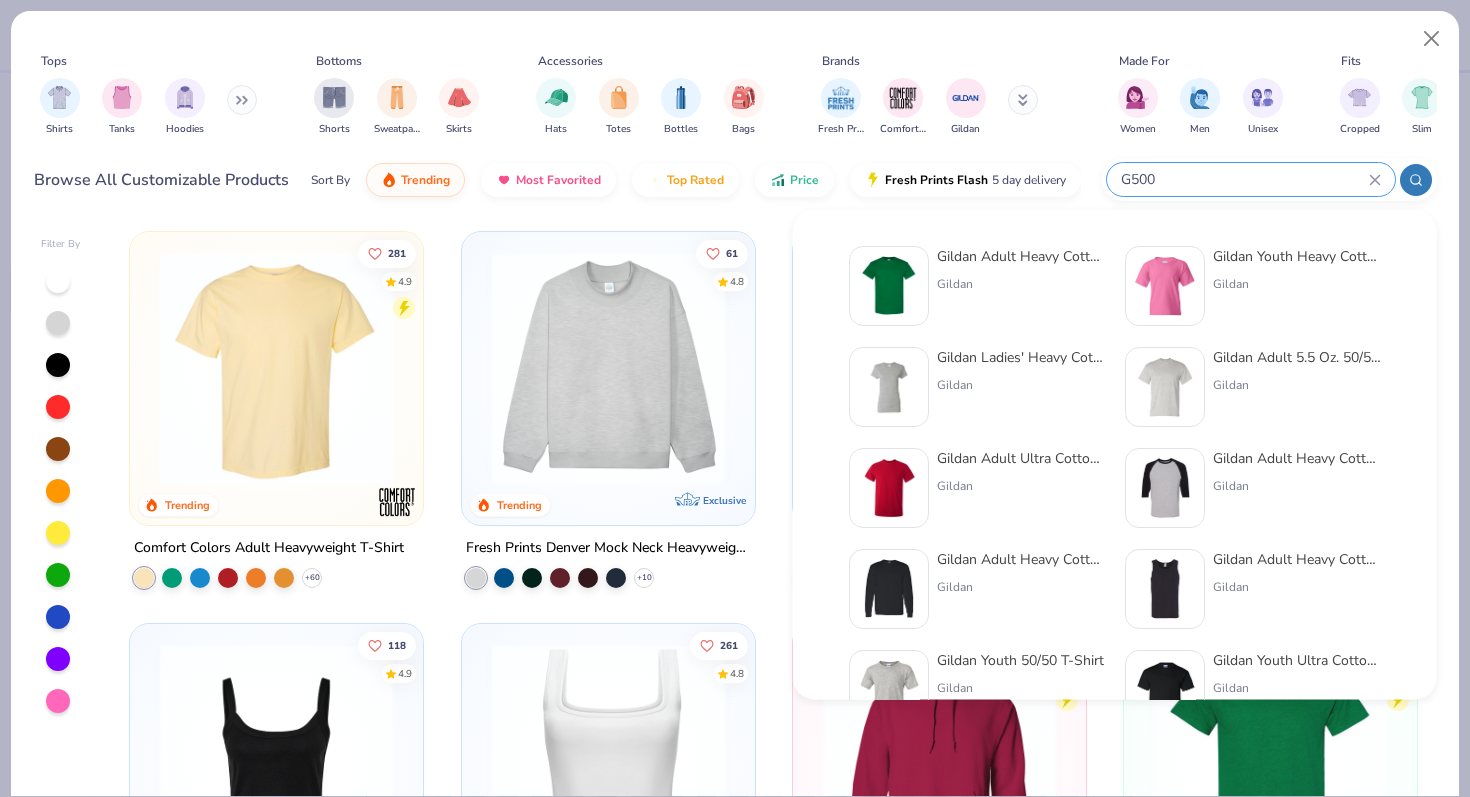 type on "G500" 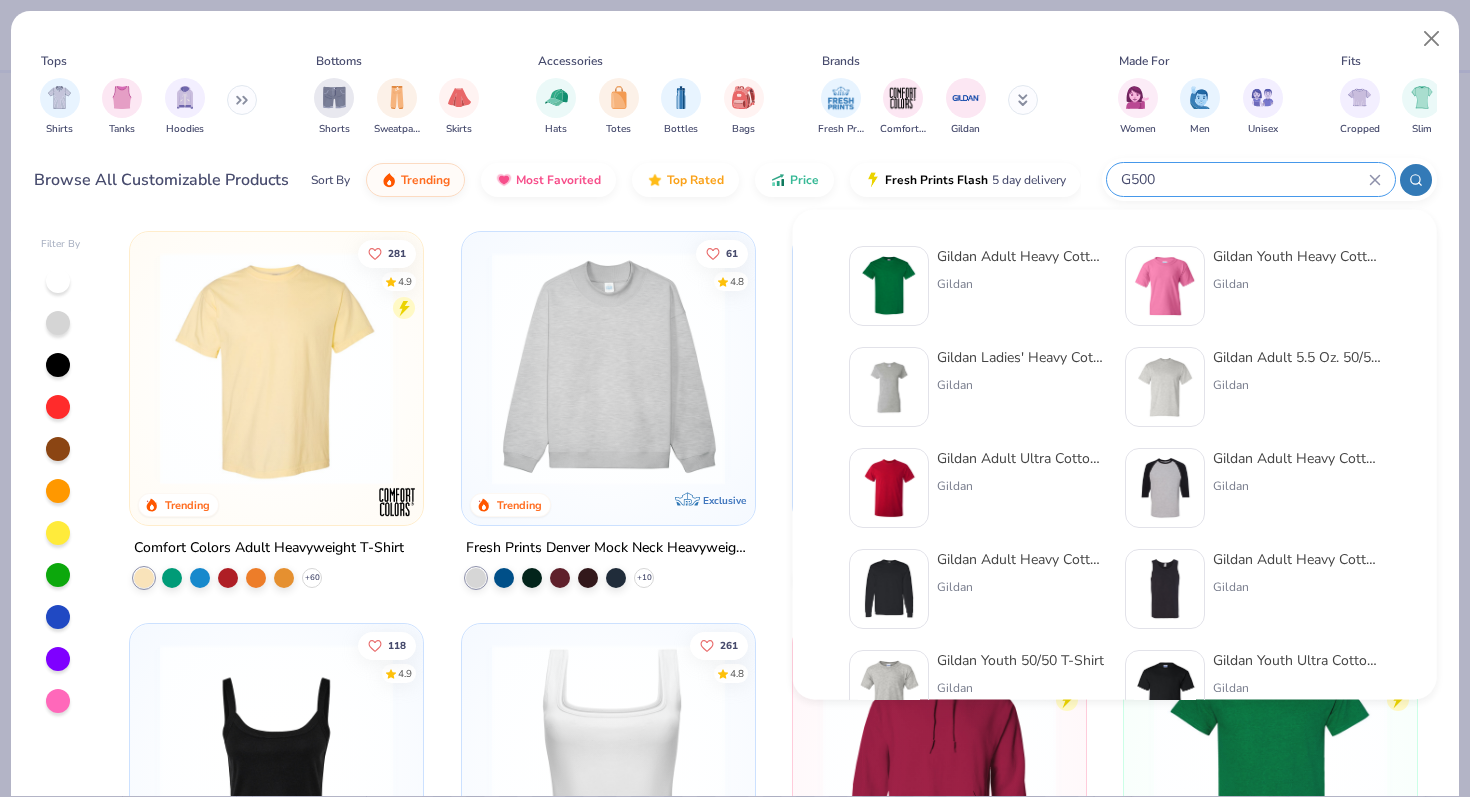 click on "Gildan Adult Heavy Cotton T-Shirt" at bounding box center [1021, 256] 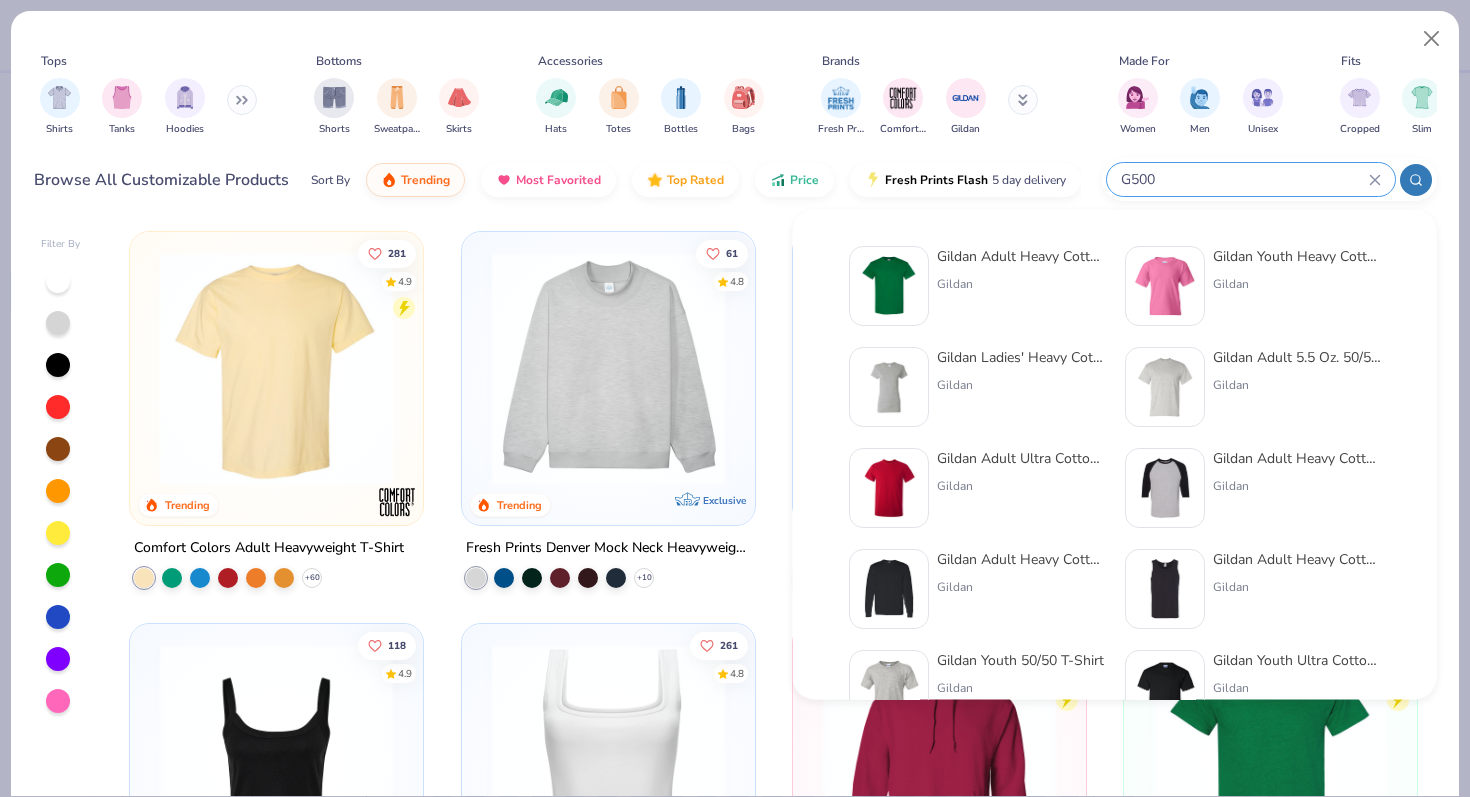 type 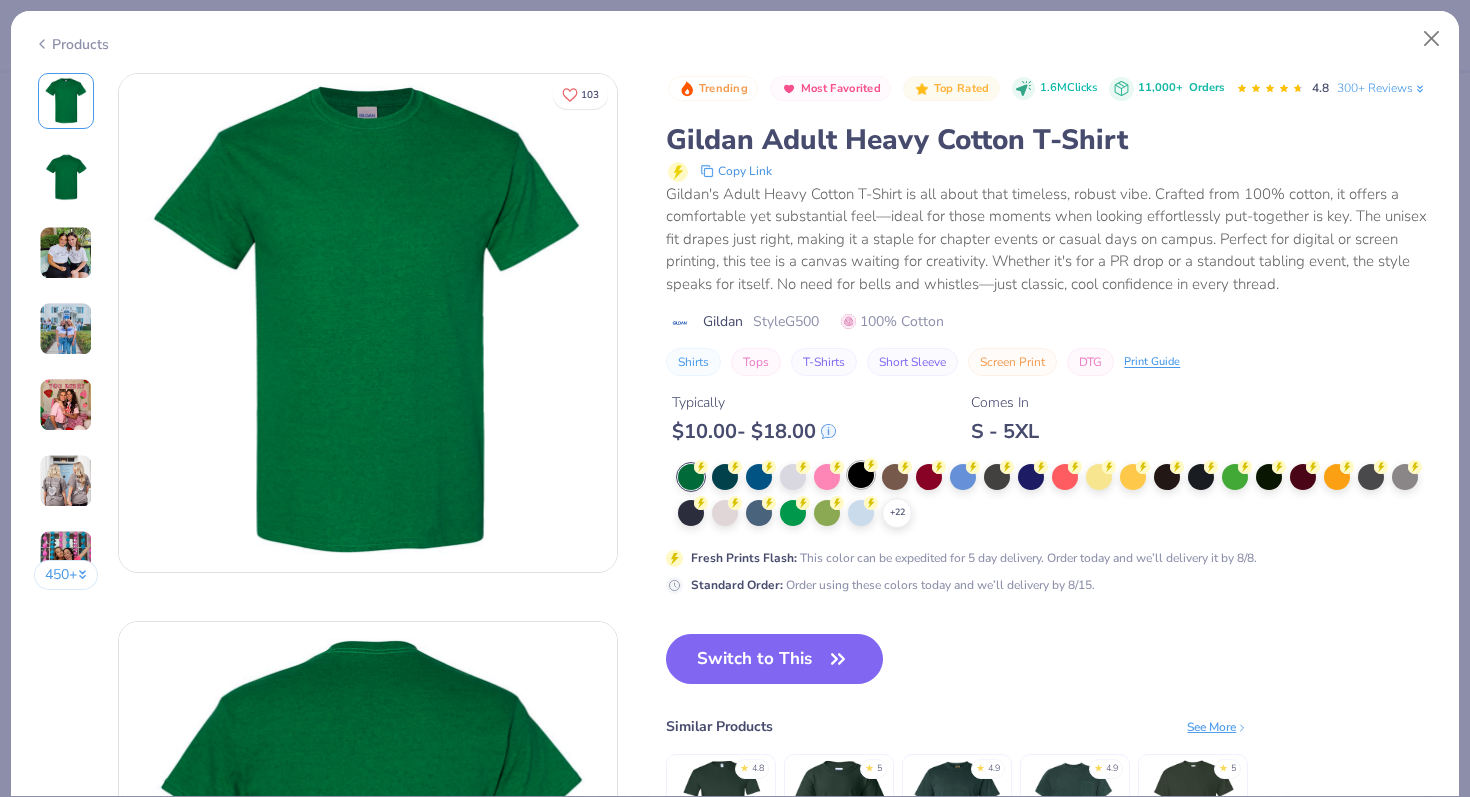 click at bounding box center [861, 475] 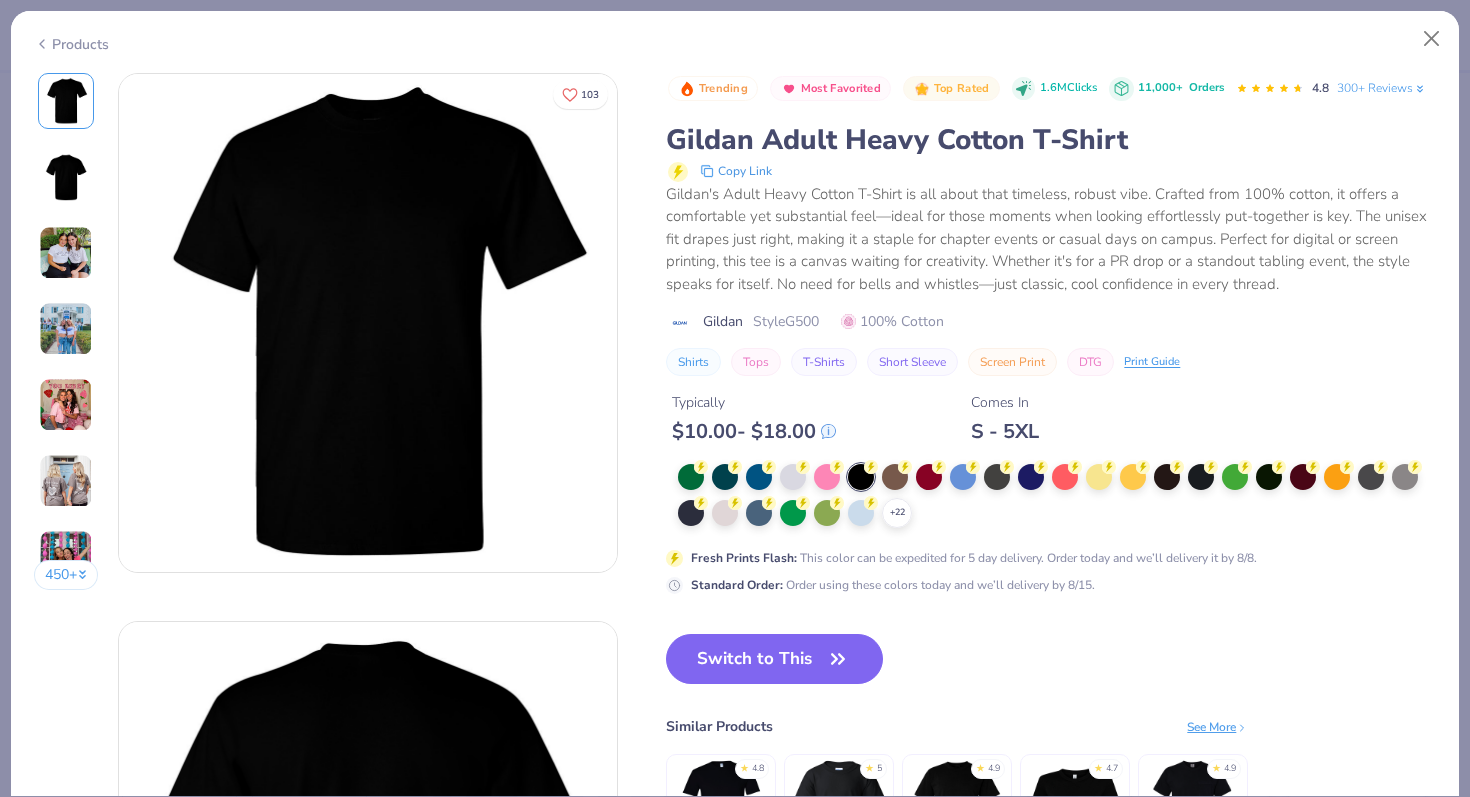 click on "Trending Most Favorited Top Rated 1.6M  Clicks 11,000+    Orders 4.8 300+ Reviews Gildan Adult Heavy Cotton T-Shirt Copy Link Gildan's Adult Heavy Cotton T-Shirt is all about that timeless, robust vibe. Crafted from 100% cotton, it offers a comfortable yet substantial feel—ideal for those moments when looking effortlessly put-together is key. The unisex fit drapes just right, making it a staple for chapter events or casual days on campus. Perfect for digital or screen printing, this tee is a canvas waiting for creativity. Whether it's for a PR drop or a standout tabling event, the style speaks for itself. No need for bells and whistles—just classic, cool confidence in every thread. Gildan Style  G500   100% Cotton Shirts Tops T-Shirts Short Sleeve Screen Print DTG Print Guide Typically   $ 10.00  - $ 18.00   Comes In S - 5XL     + 22 Fresh Prints Flash :   This color can be expedited for 5 day delivery. Order today and we’ll delivery it by 8/8. Standard Order :   Switch to This Similar Products ★ 5" at bounding box center [1051, 489] 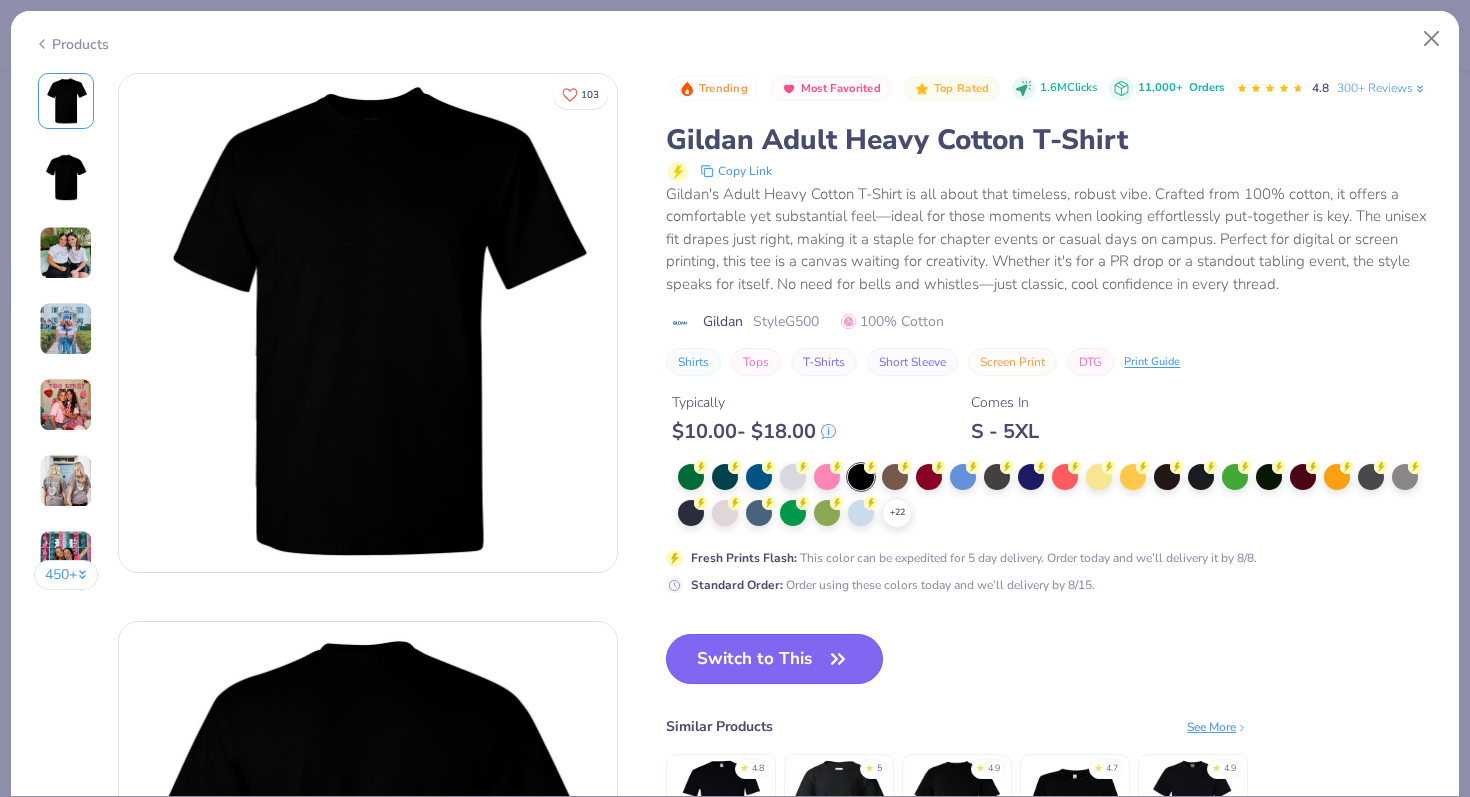 click on "Switch to This" at bounding box center [774, 659] 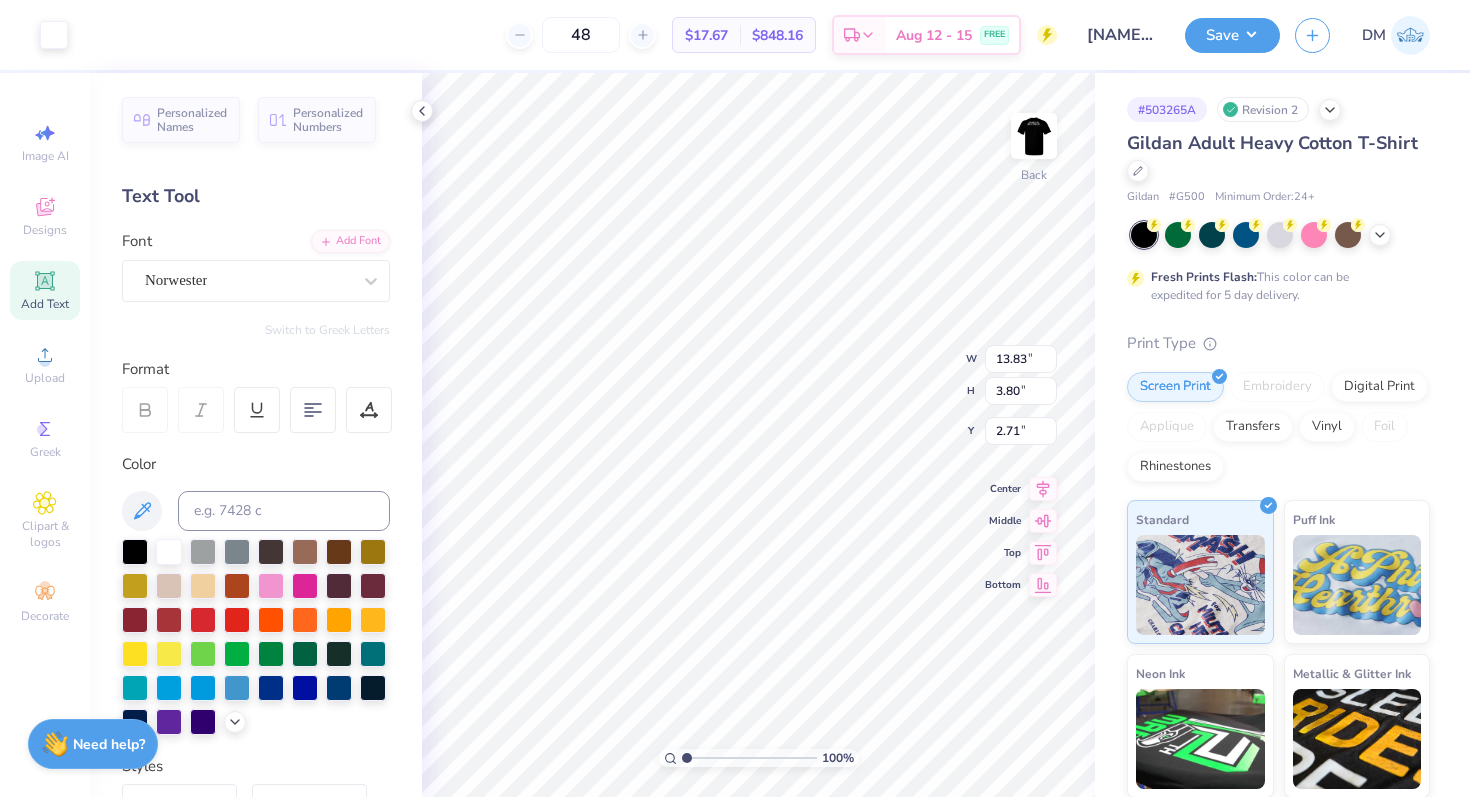 type on "2.58" 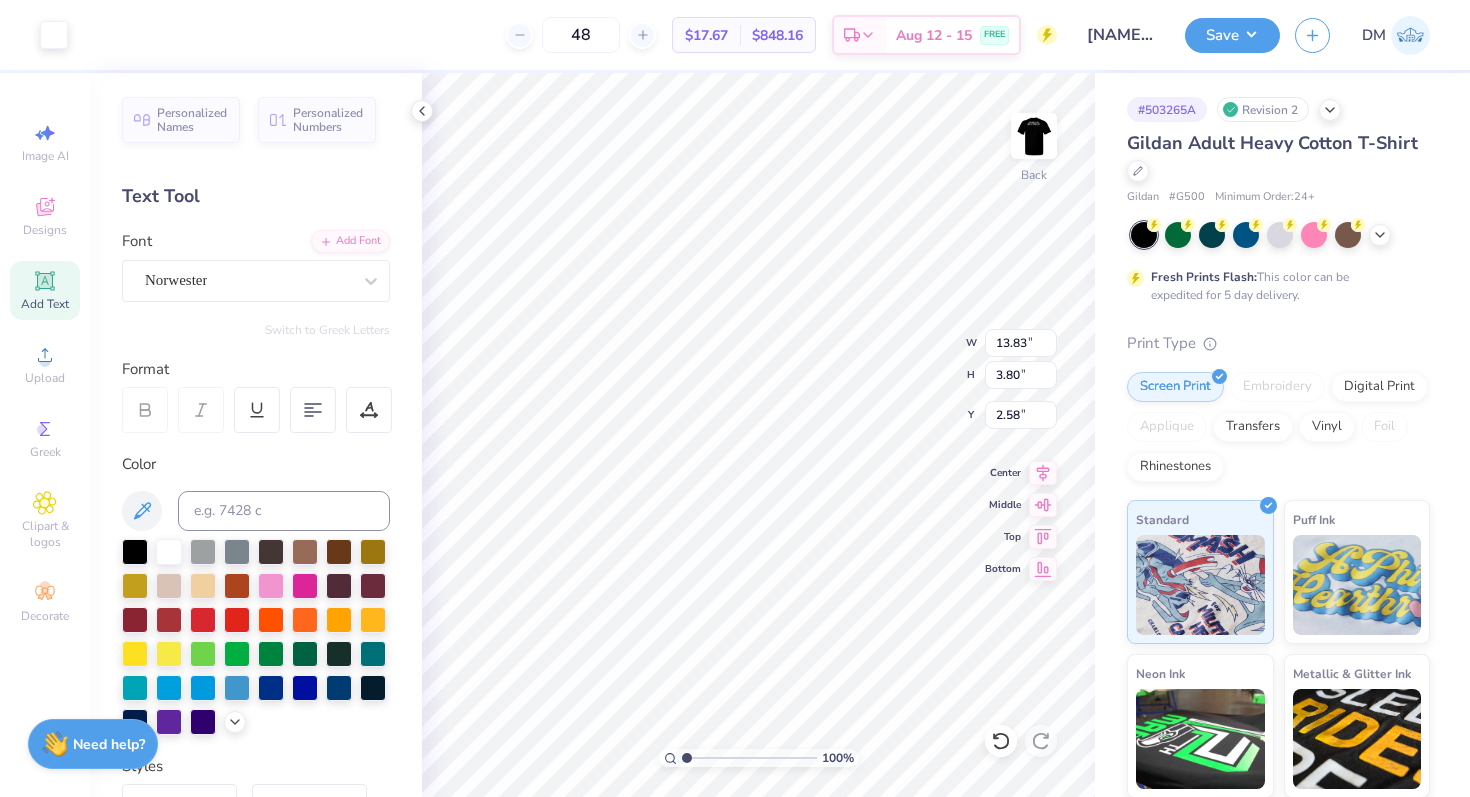 type on "1.05" 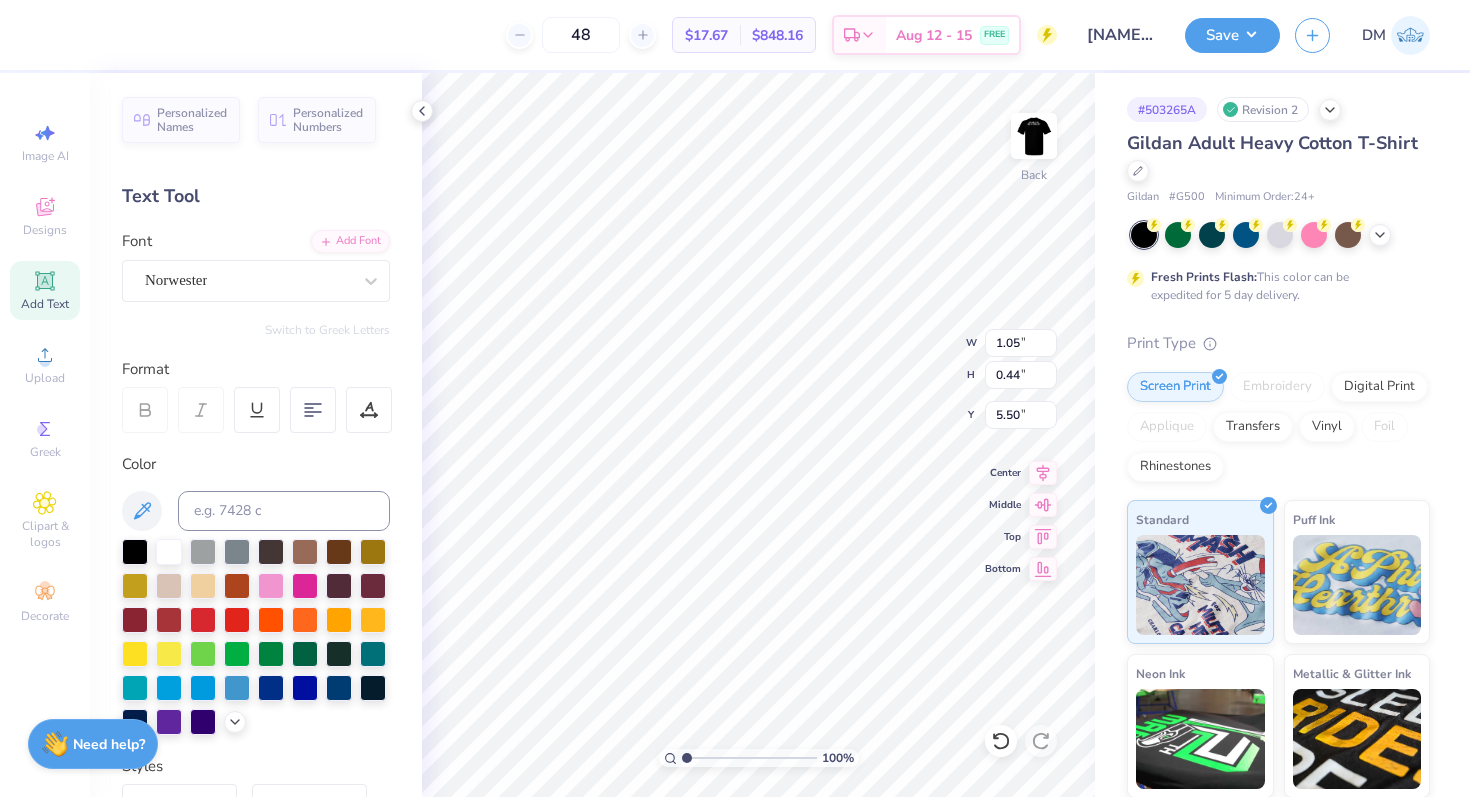 type on "5.36" 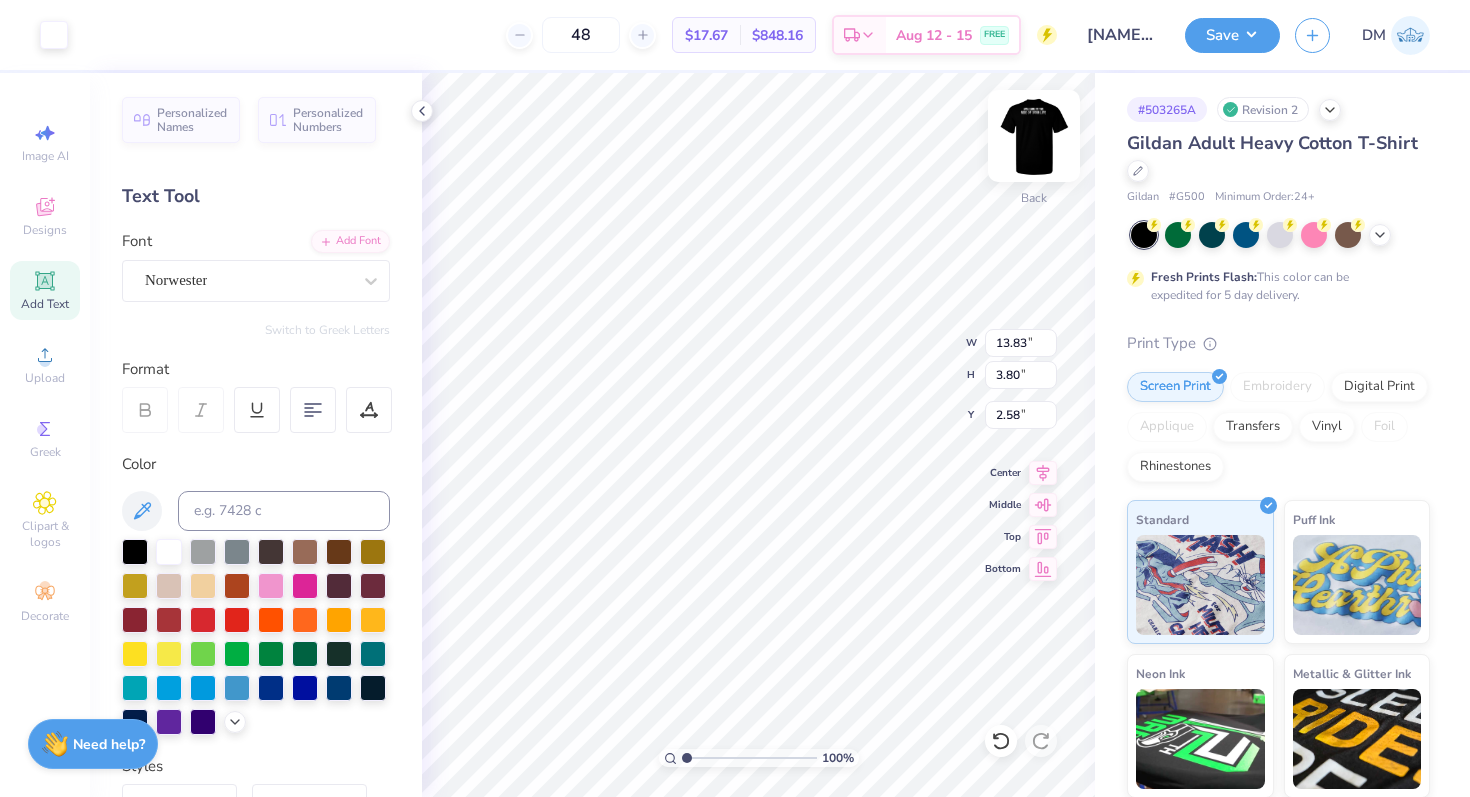 type on "14.20" 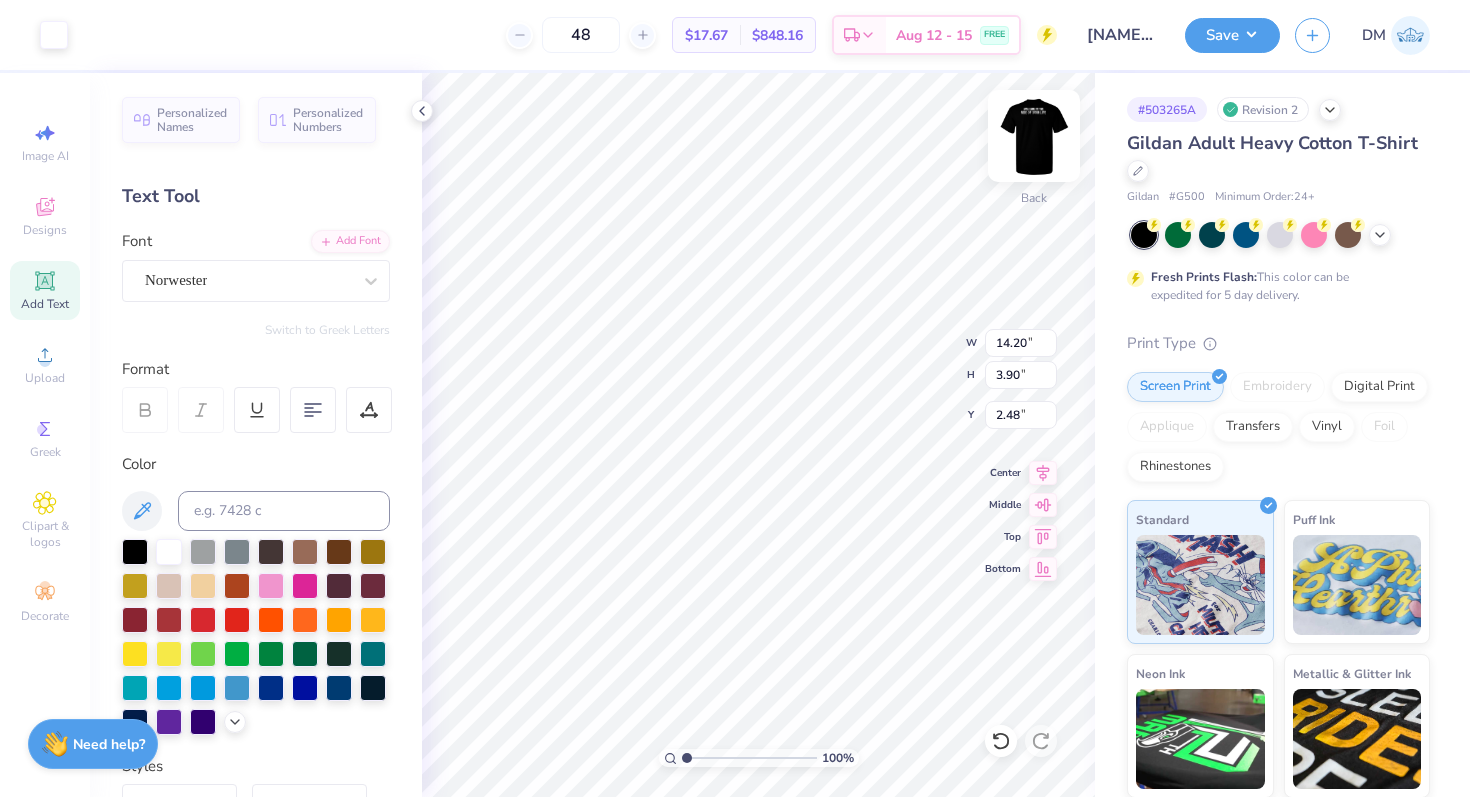 type on "14.40" 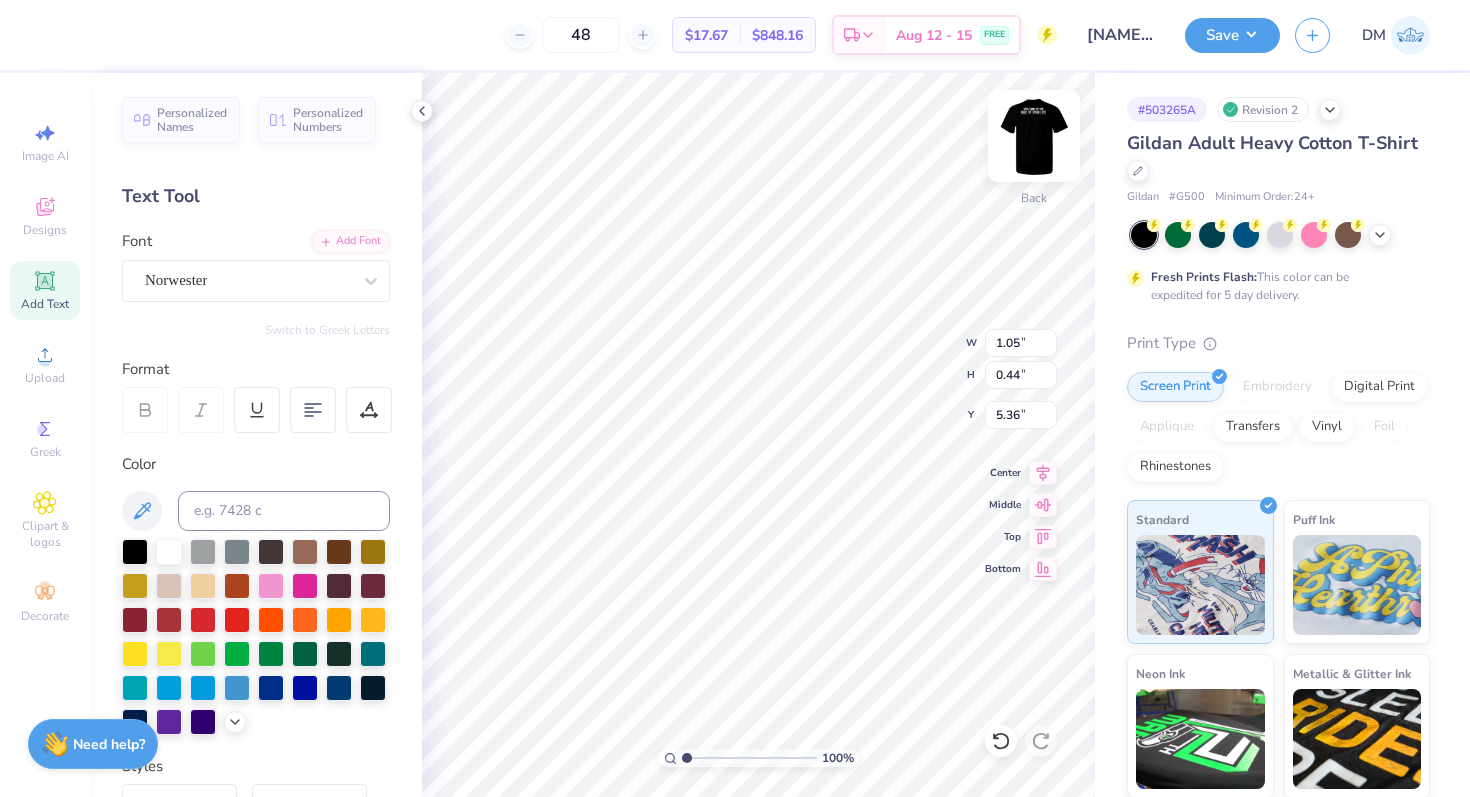 type on "5.31" 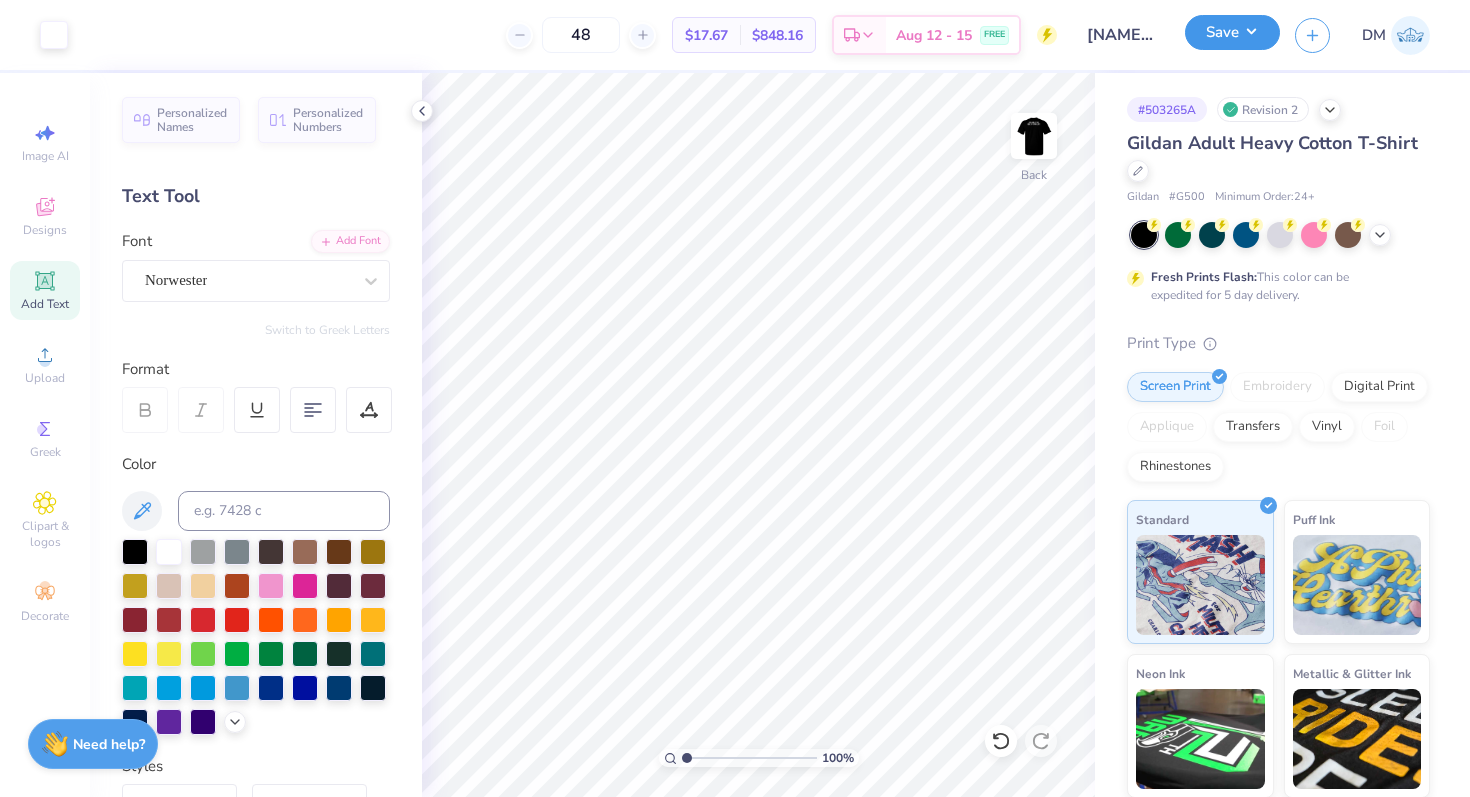 click on "Save" at bounding box center (1232, 32) 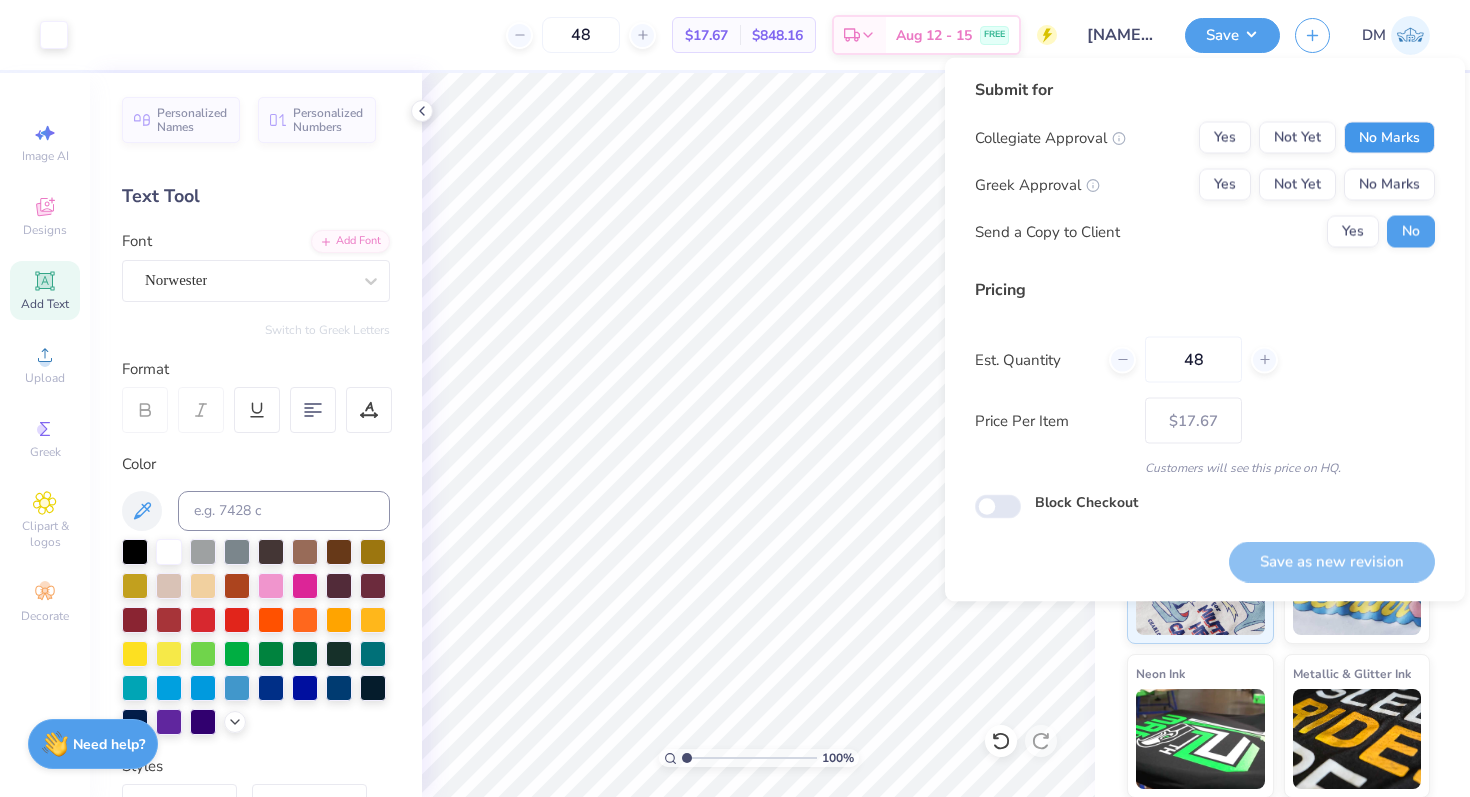 click on "No Marks" at bounding box center (1389, 138) 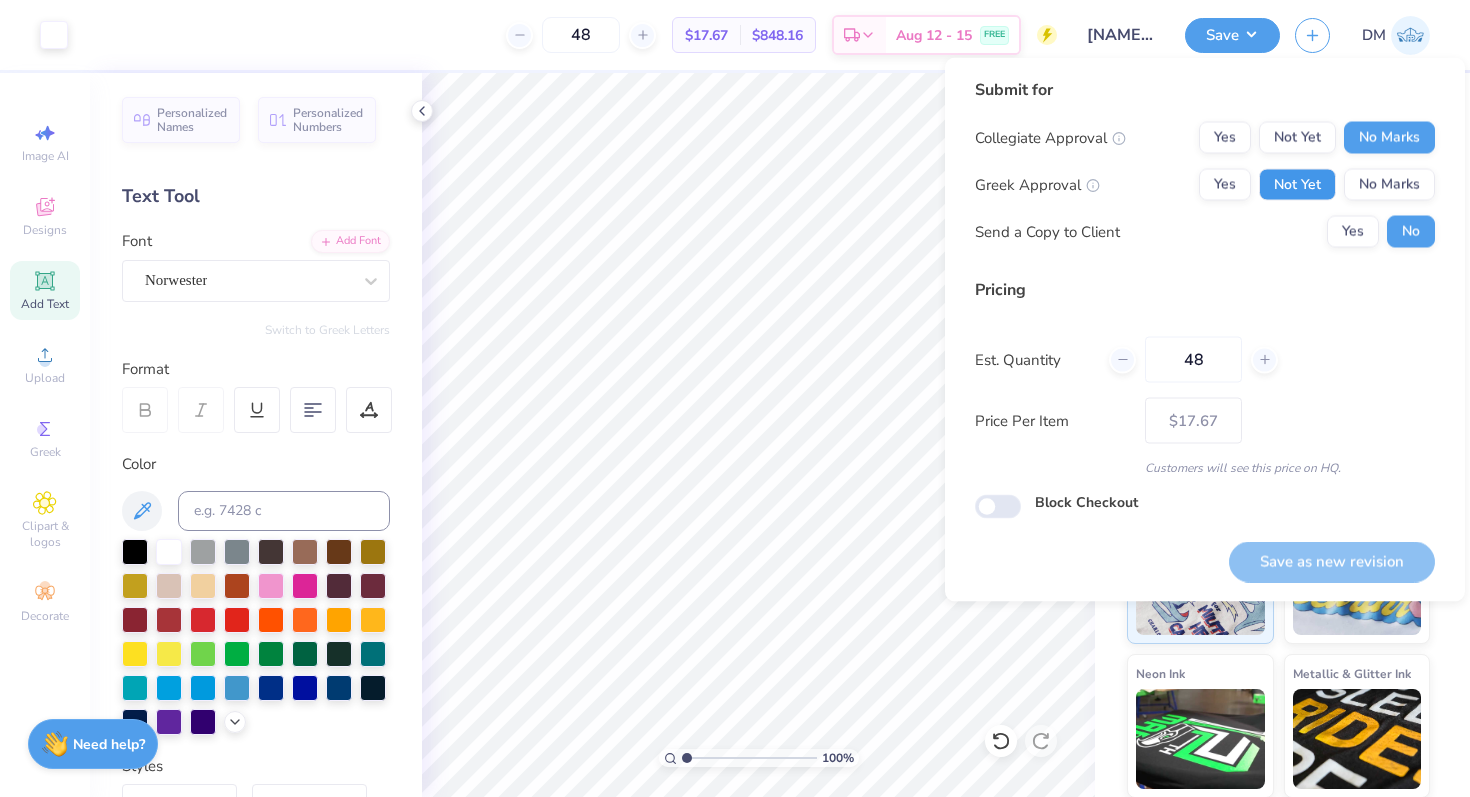 click on "Not Yet" at bounding box center (1297, 185) 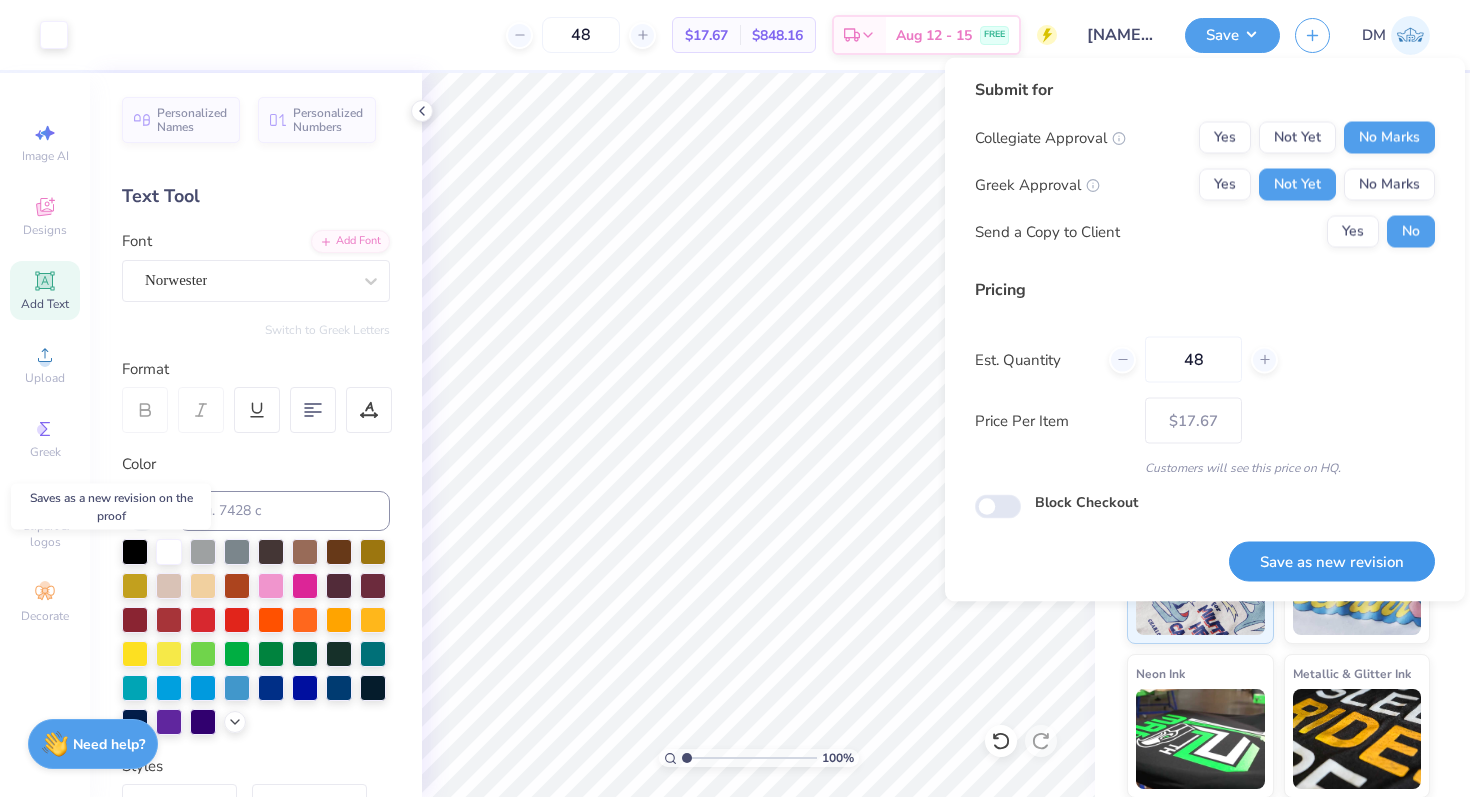 click on "Save as new revision" at bounding box center [1332, 561] 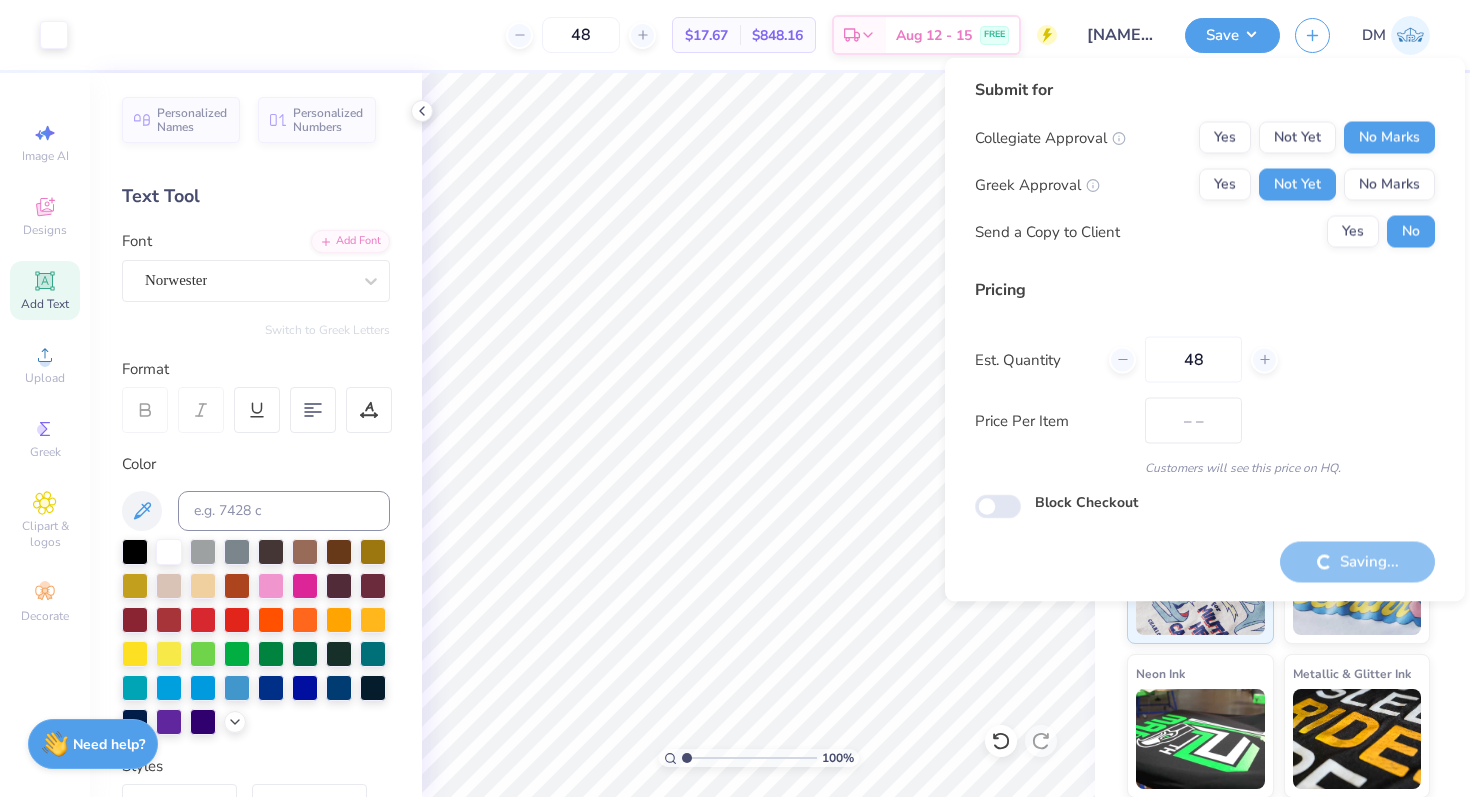 type on "$17.67" 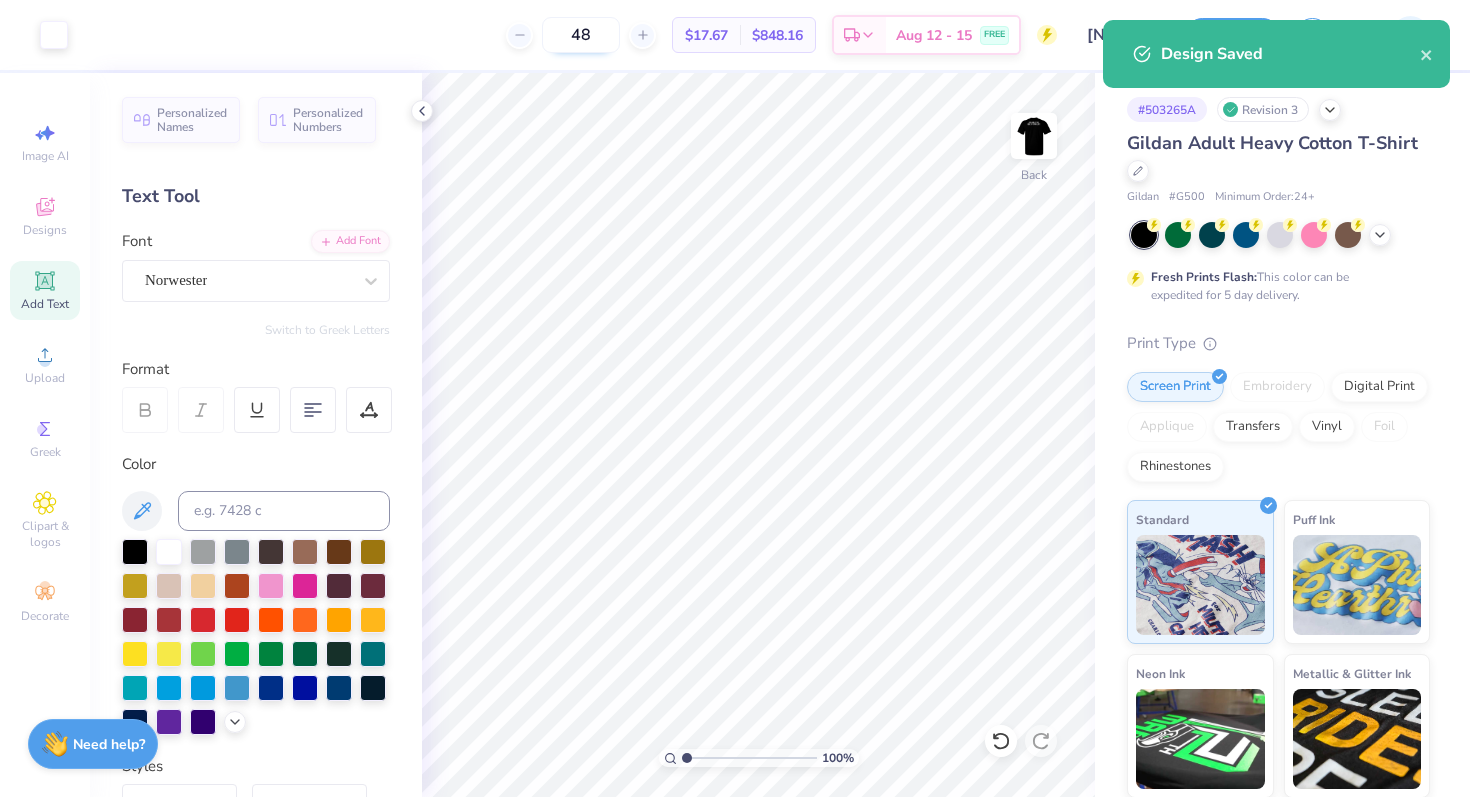 click on "48" at bounding box center [581, 35] 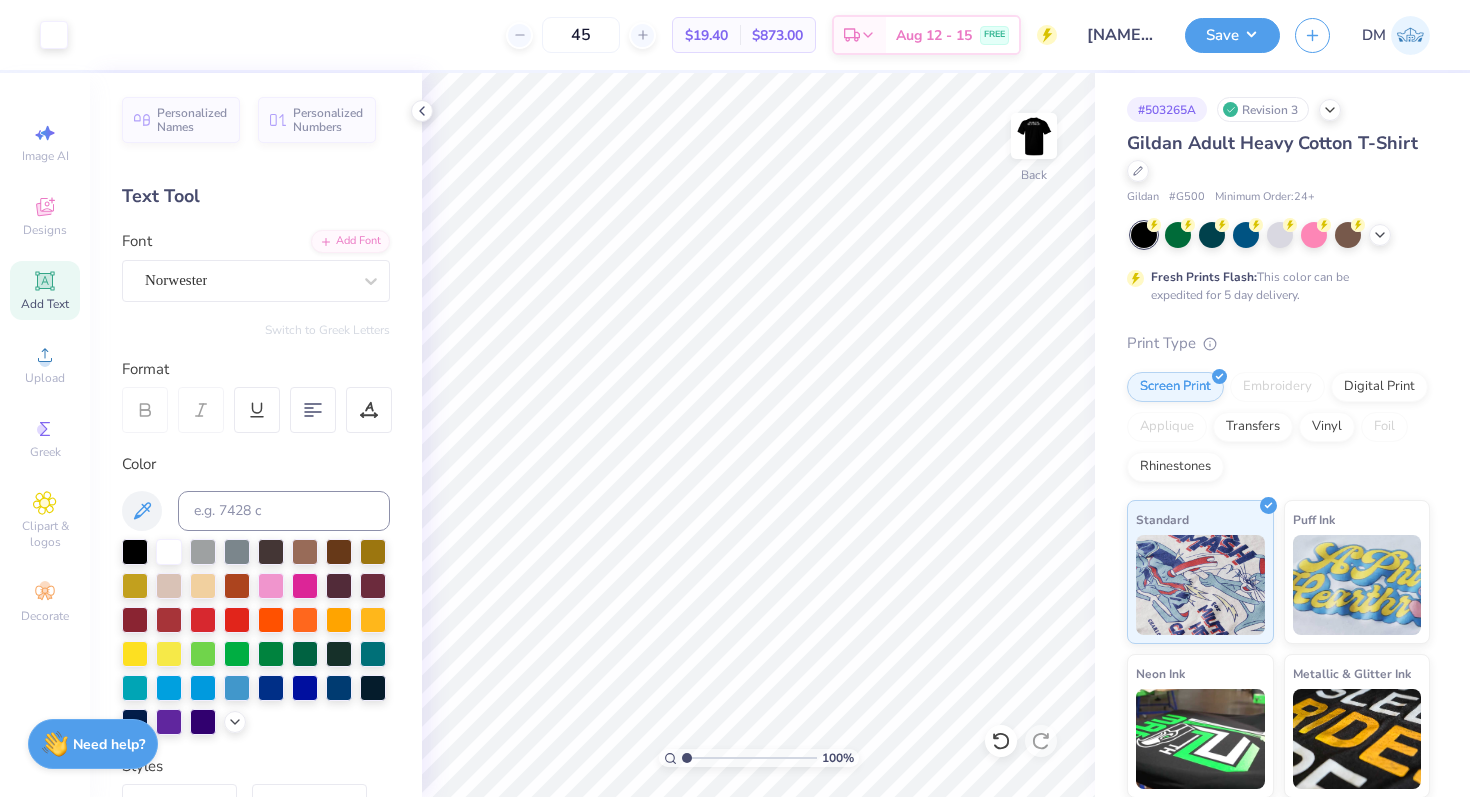 type on "45" 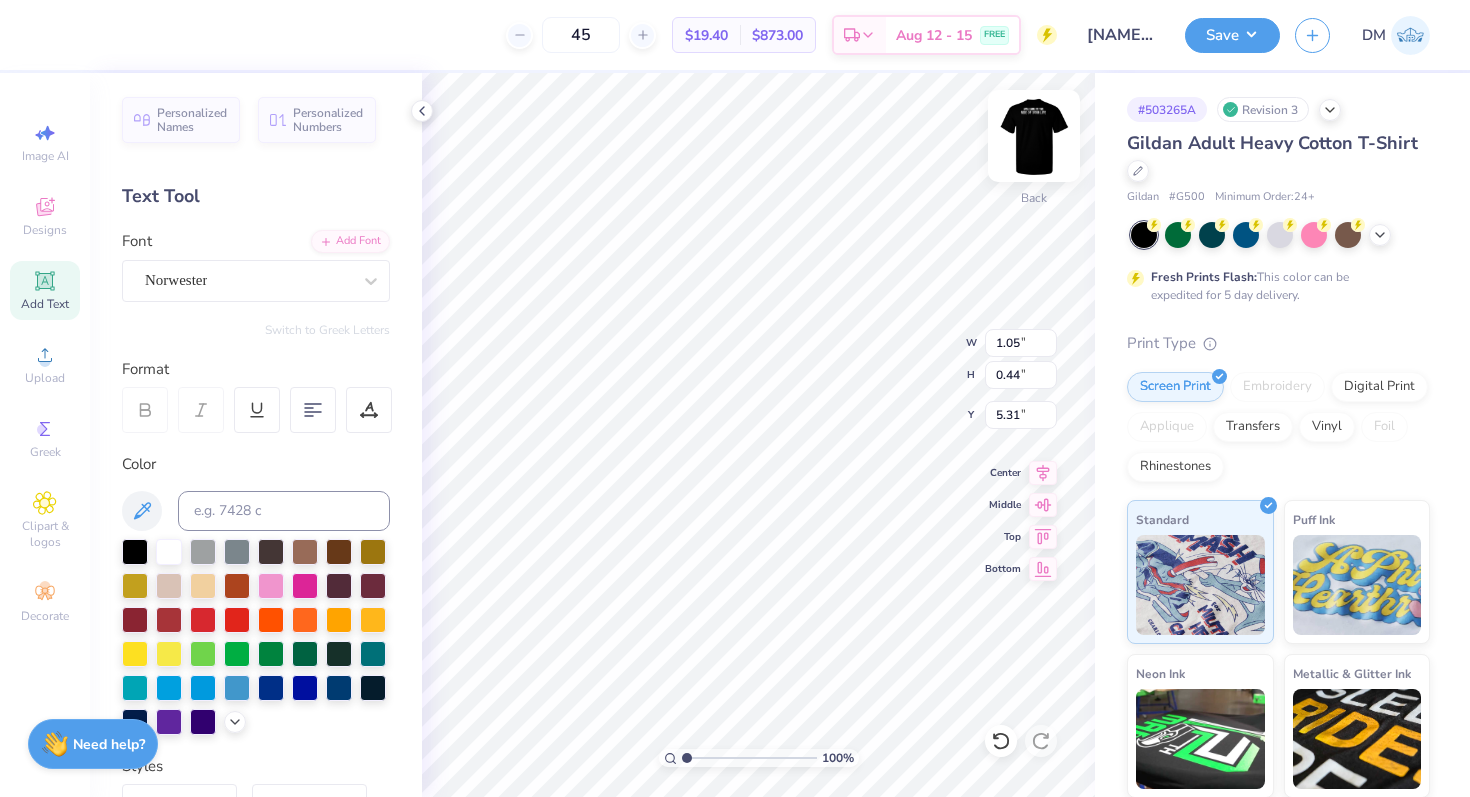 click at bounding box center (1034, 136) 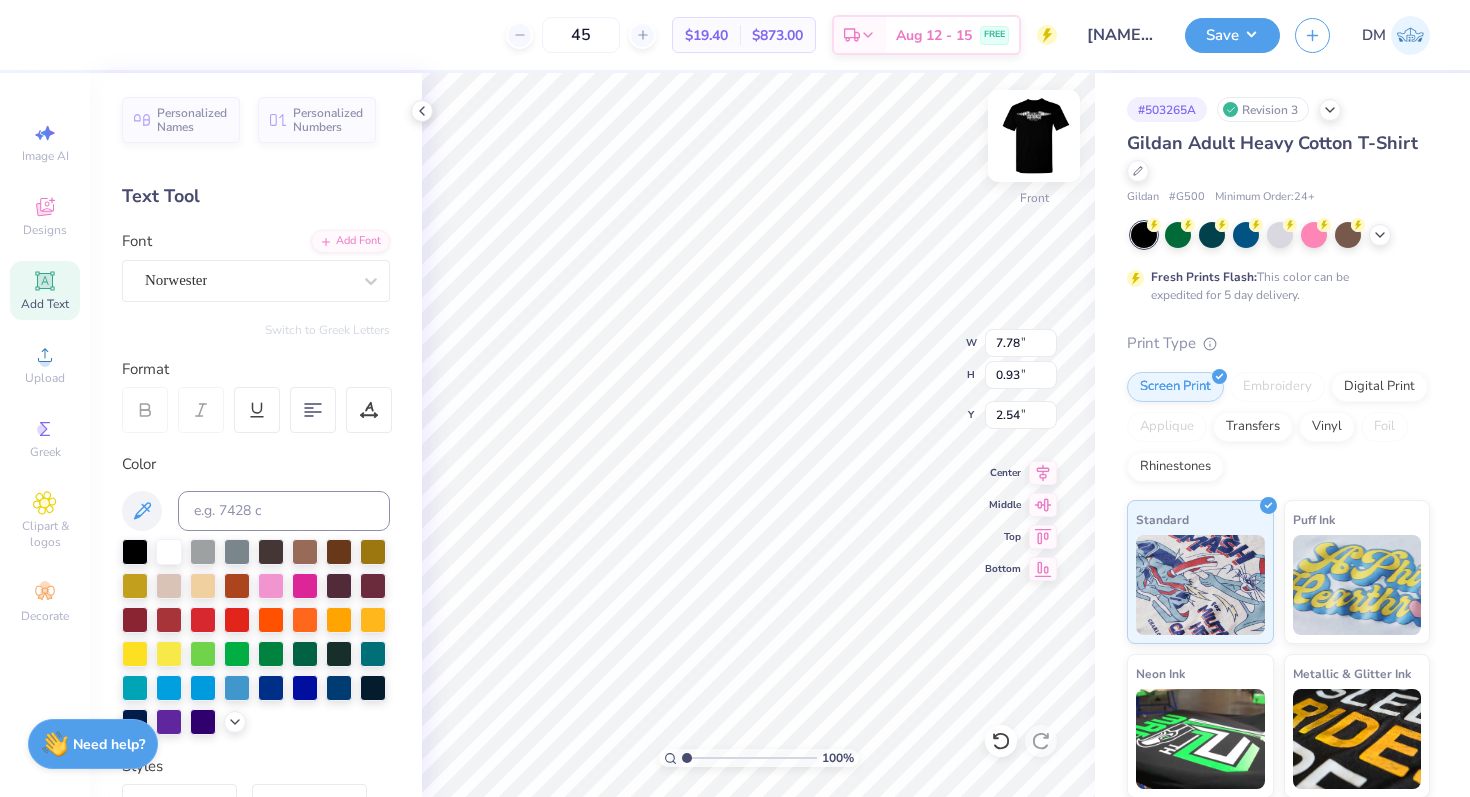 click at bounding box center (1034, 136) 